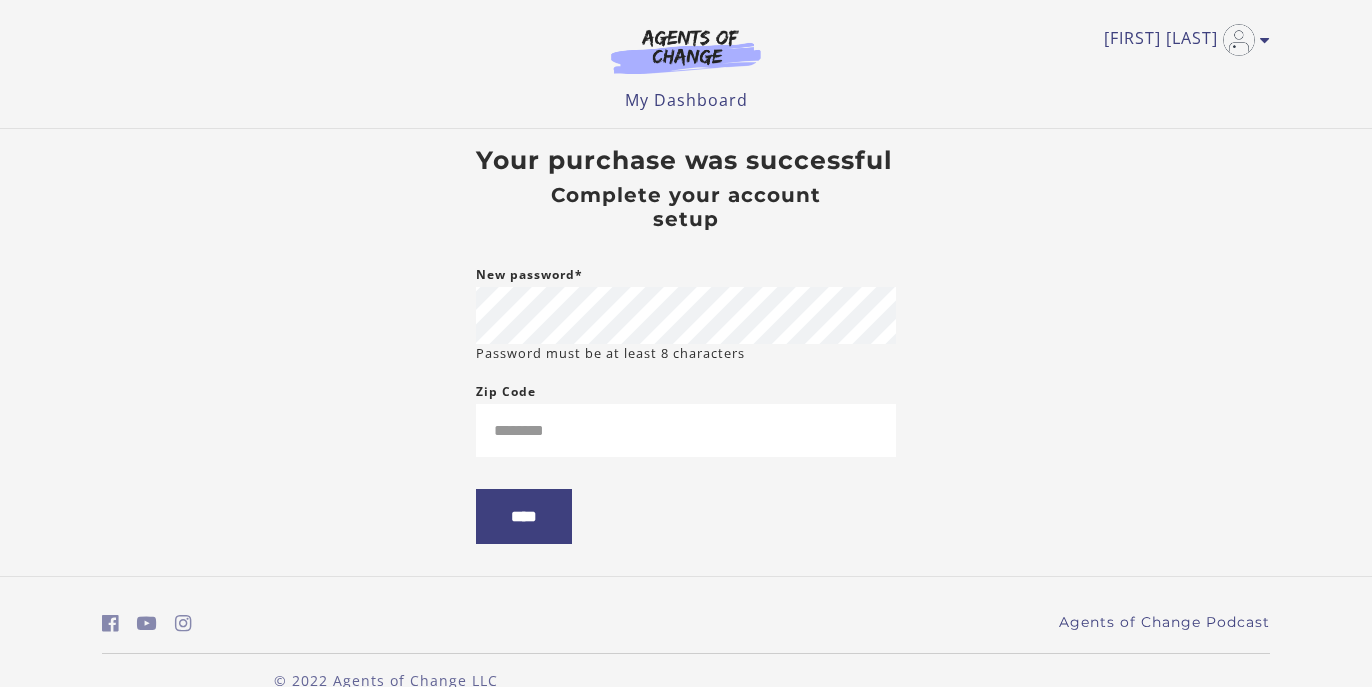 scroll, scrollTop: 0, scrollLeft: 0, axis: both 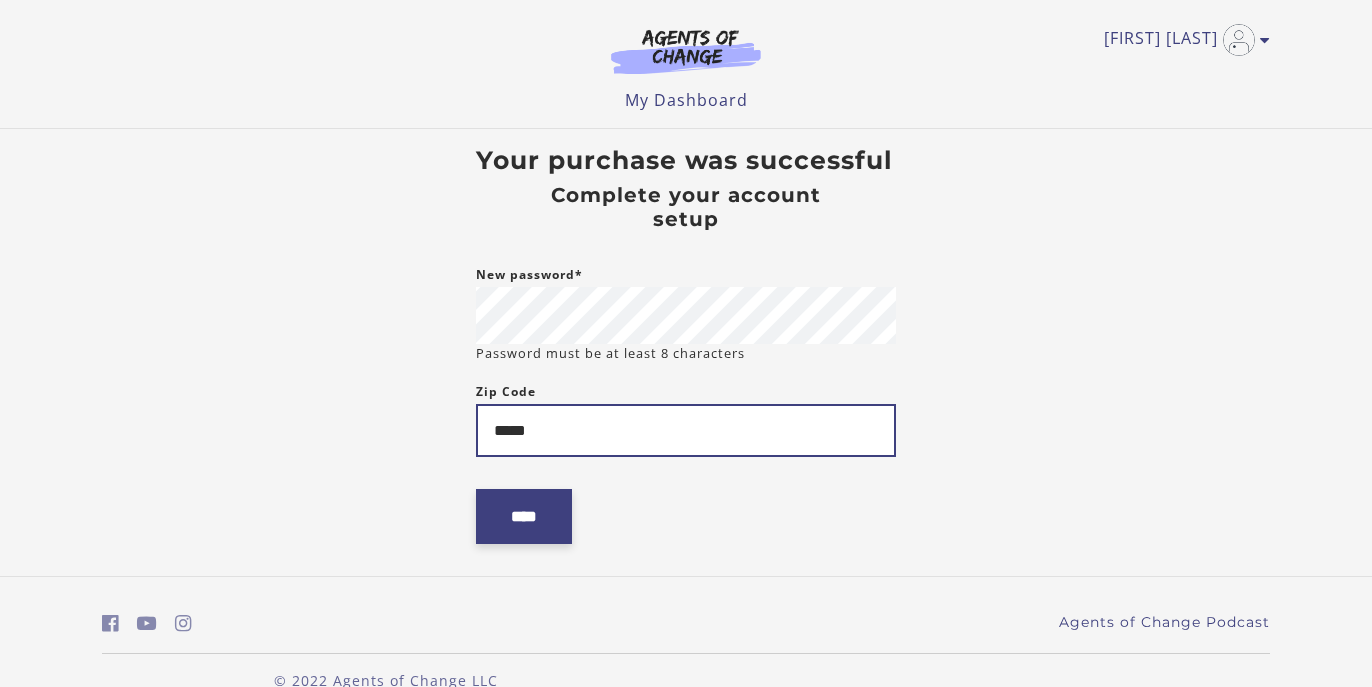type on "*****" 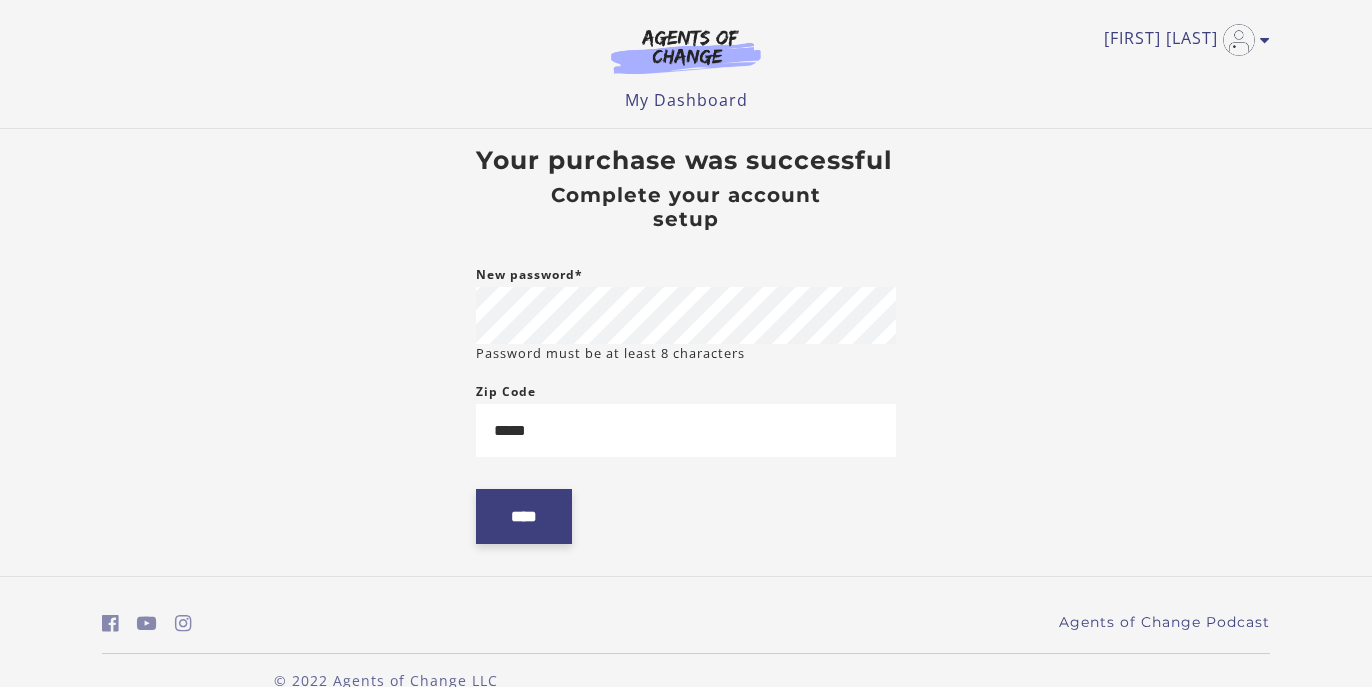 click on "****" at bounding box center [524, 516] 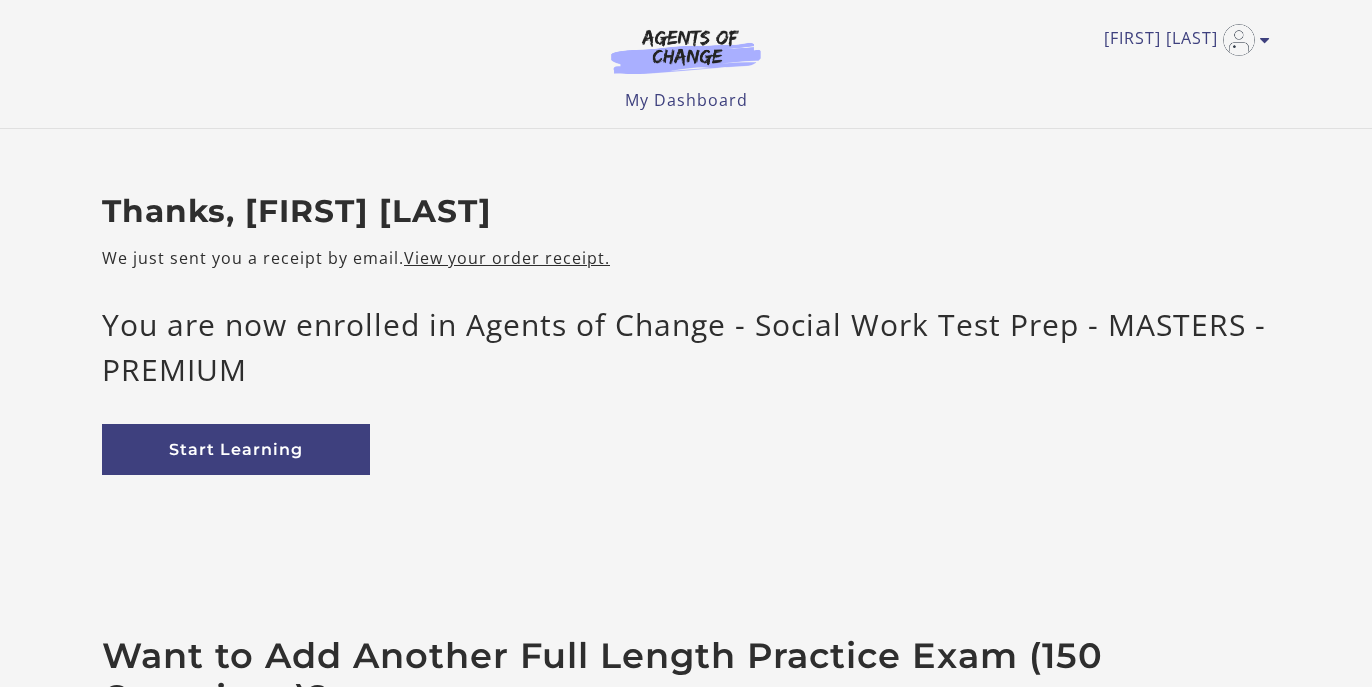 scroll, scrollTop: 0, scrollLeft: 0, axis: both 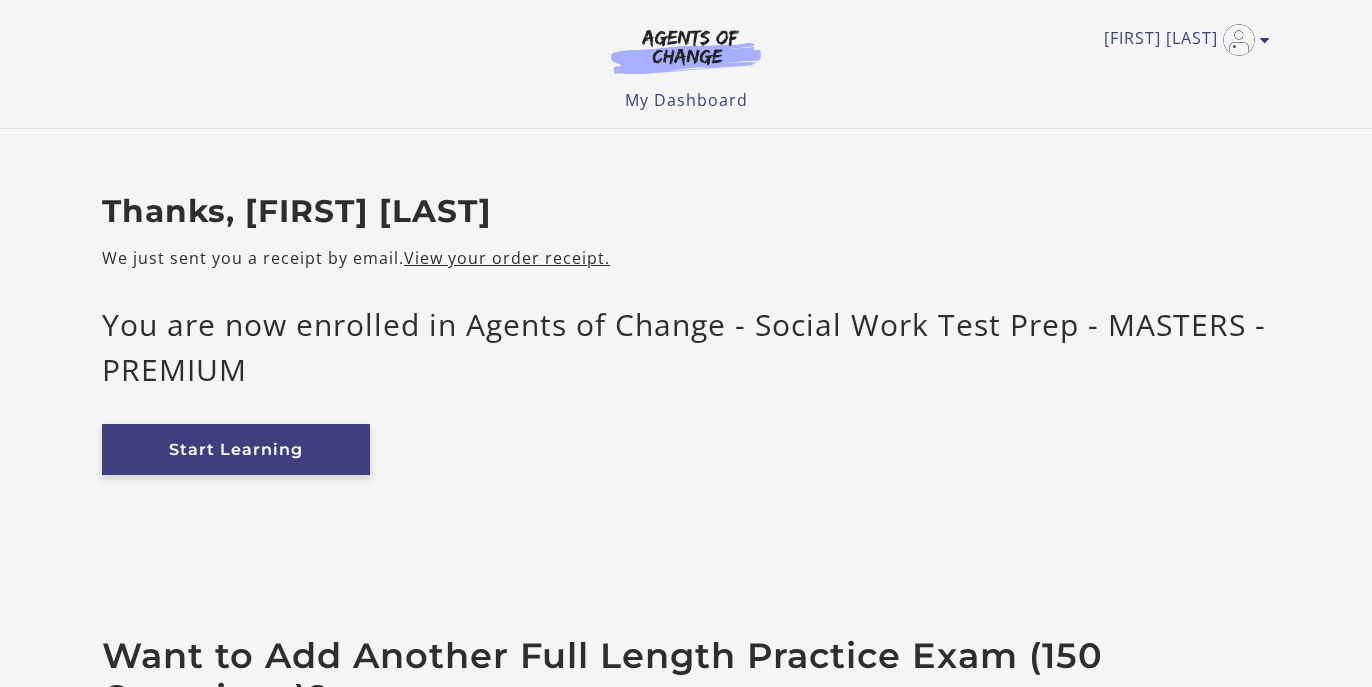 click on "Start Learning" at bounding box center [236, 449] 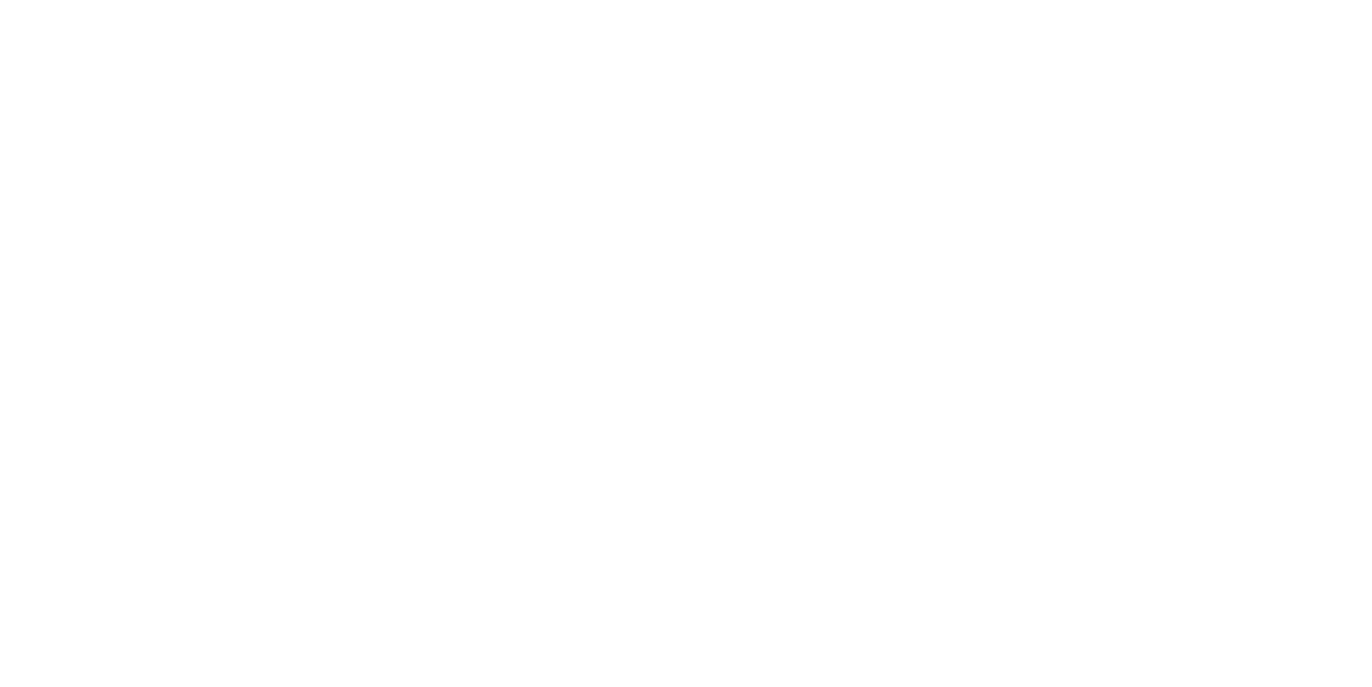 scroll, scrollTop: 0, scrollLeft: 0, axis: both 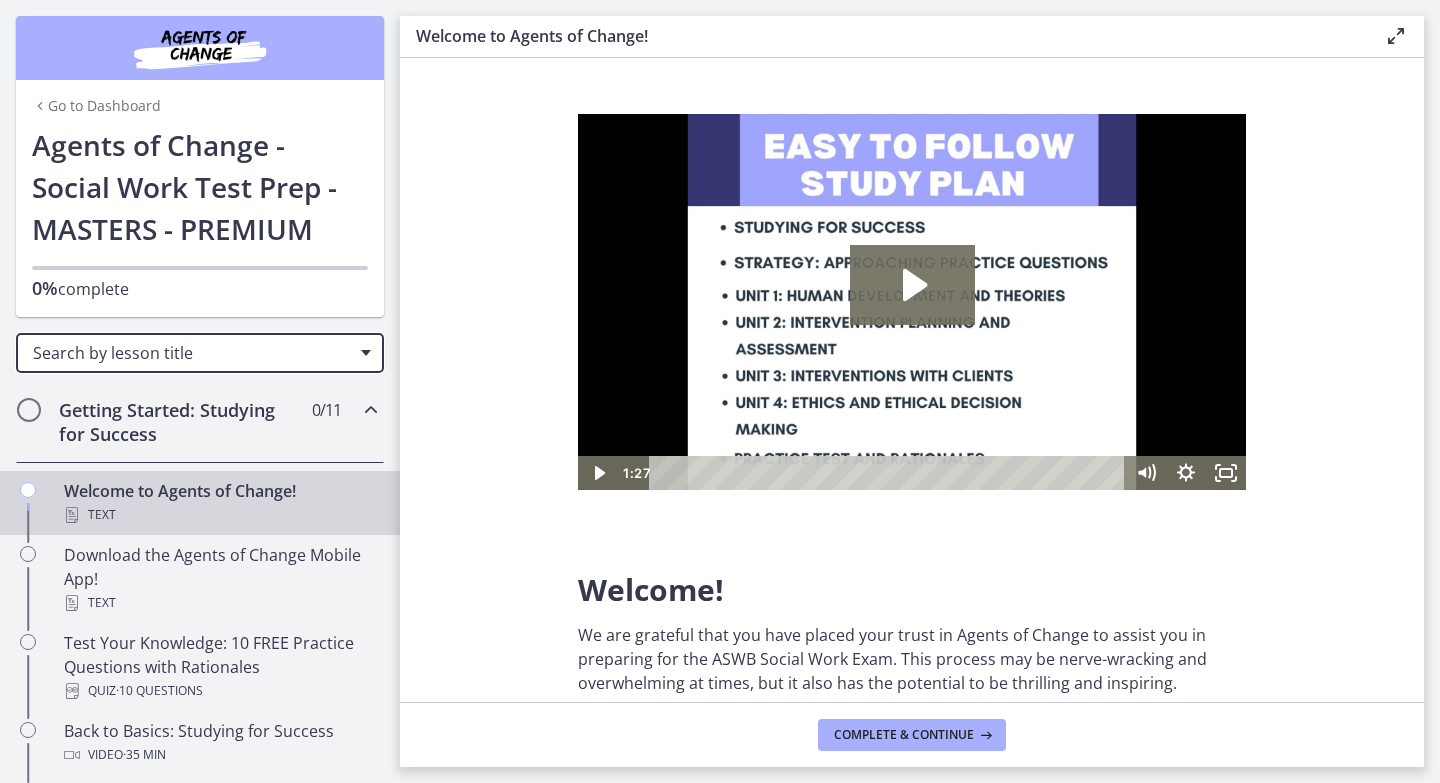 click on "Search by lesson title" at bounding box center [192, 353] 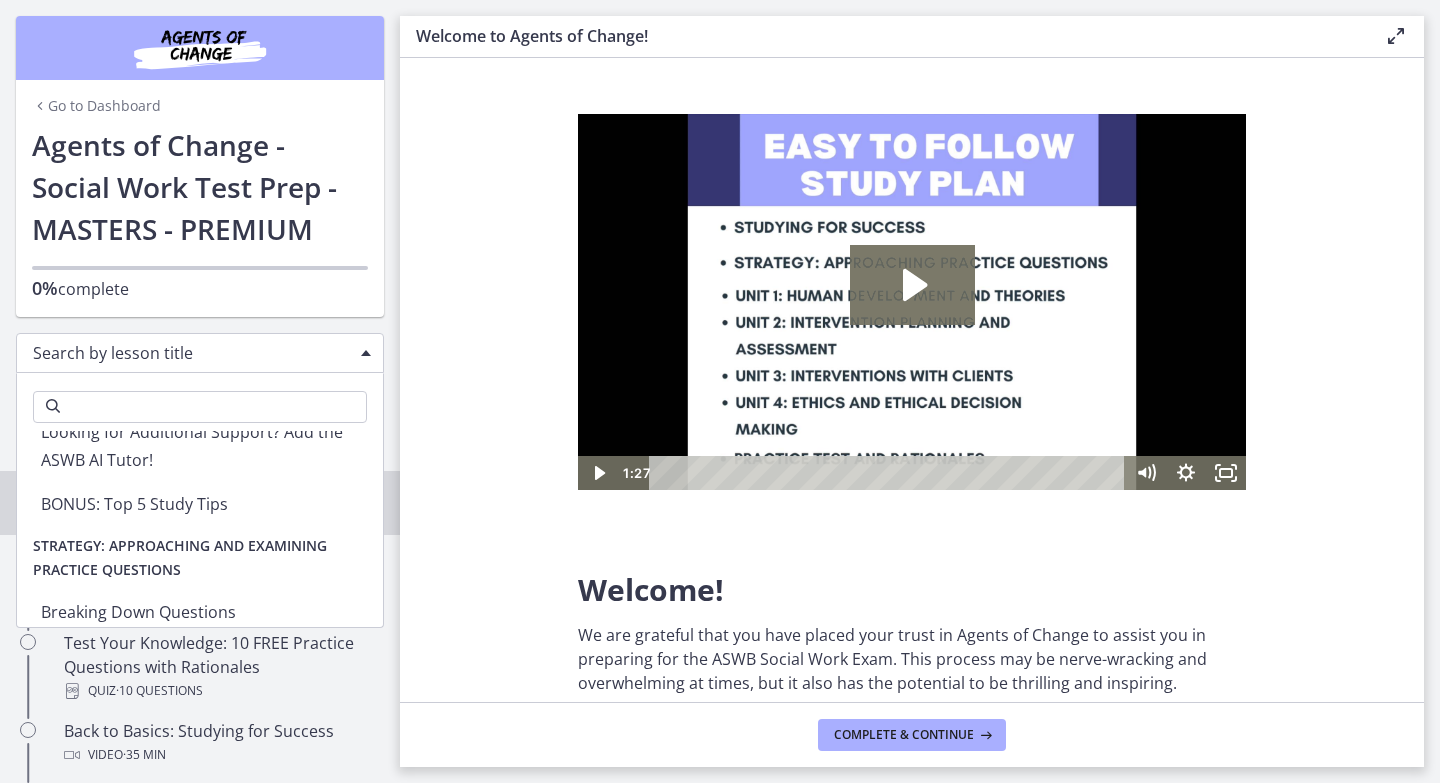 scroll, scrollTop: 538, scrollLeft: 0, axis: vertical 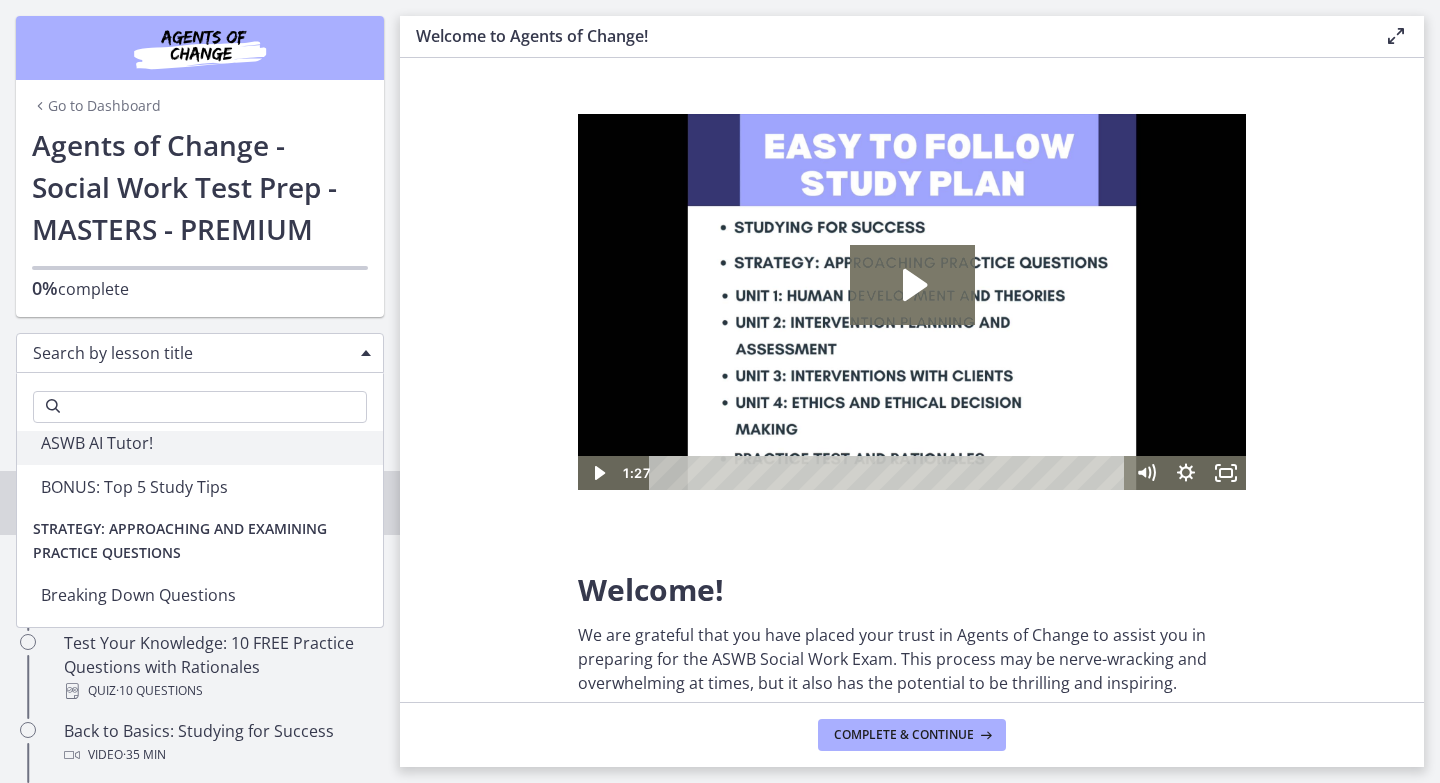 click on "Search by lesson title" at bounding box center [192, 353] 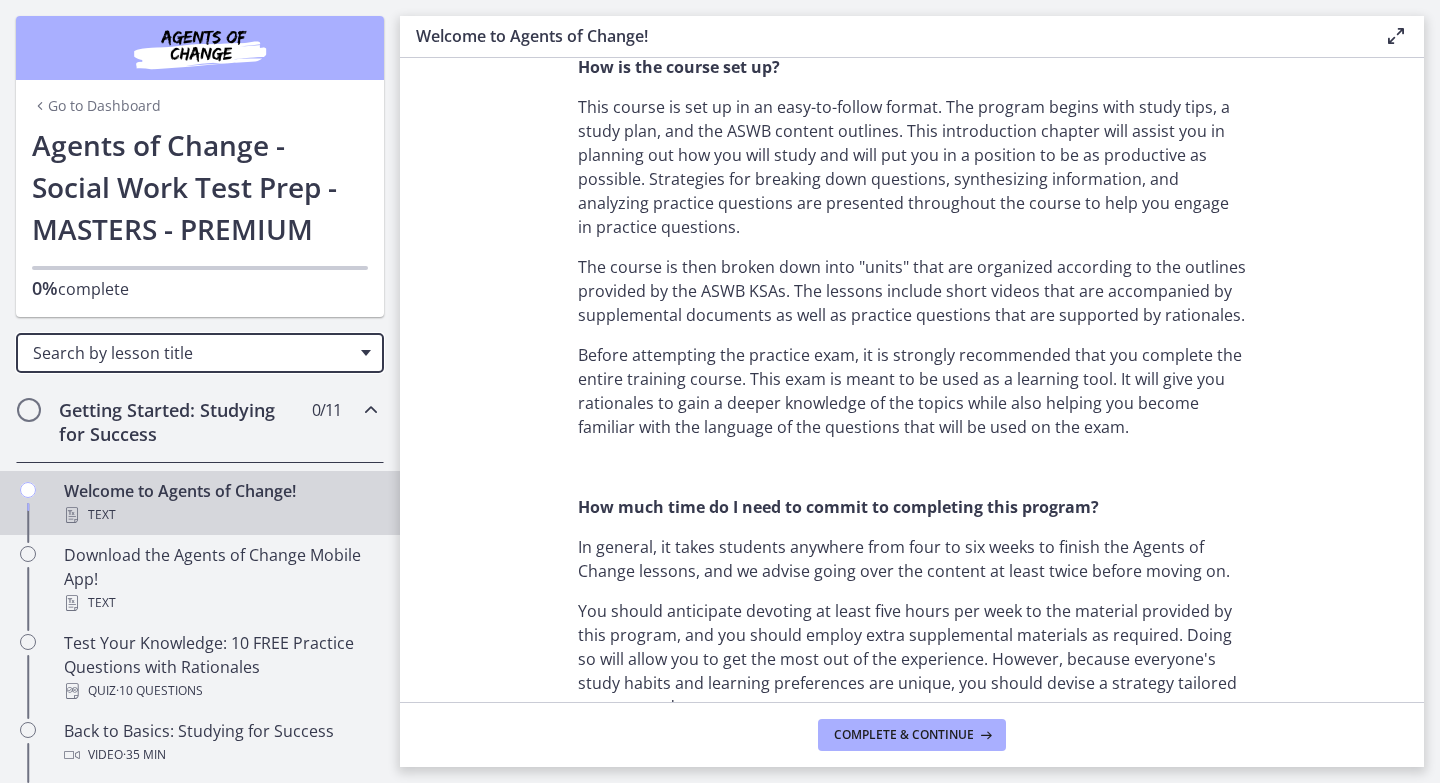 scroll, scrollTop: 963, scrollLeft: 0, axis: vertical 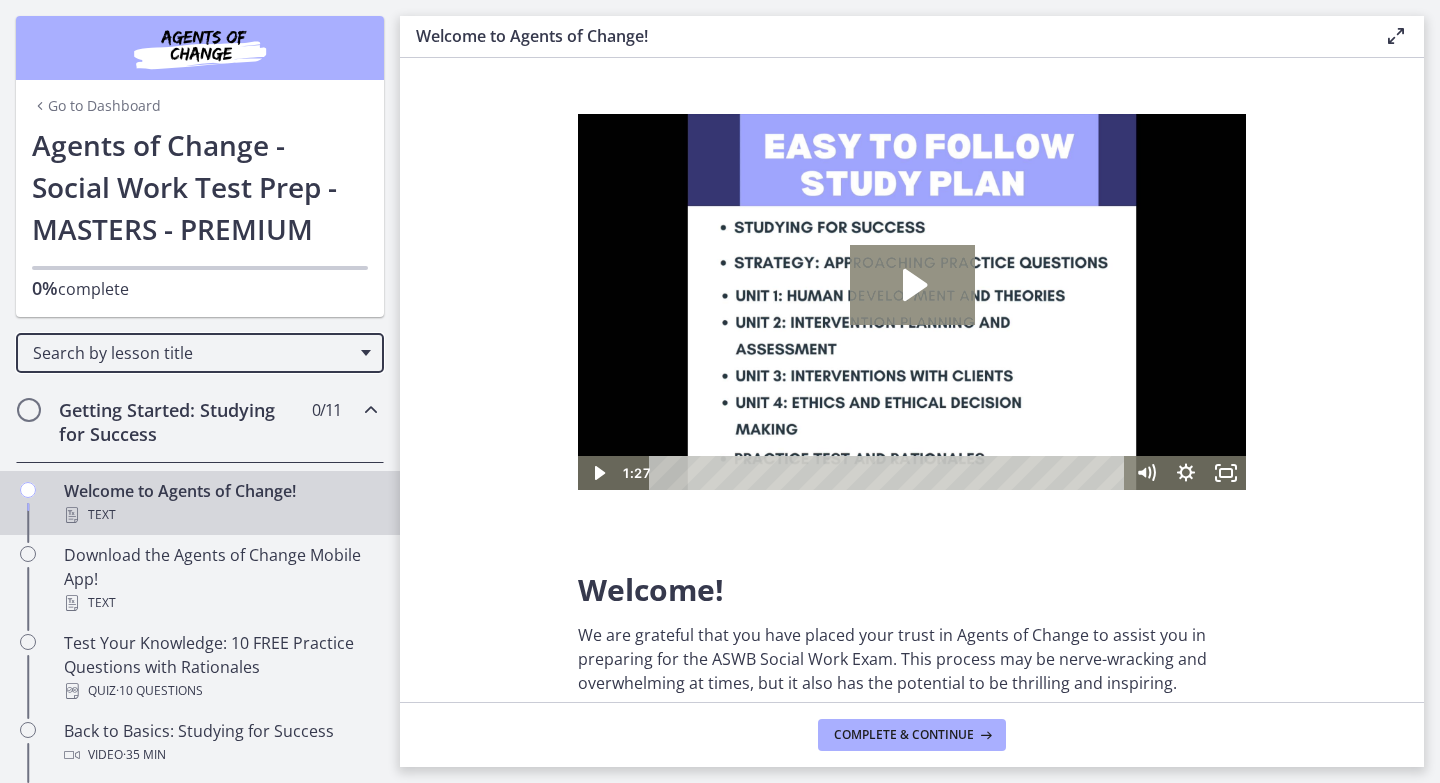 click 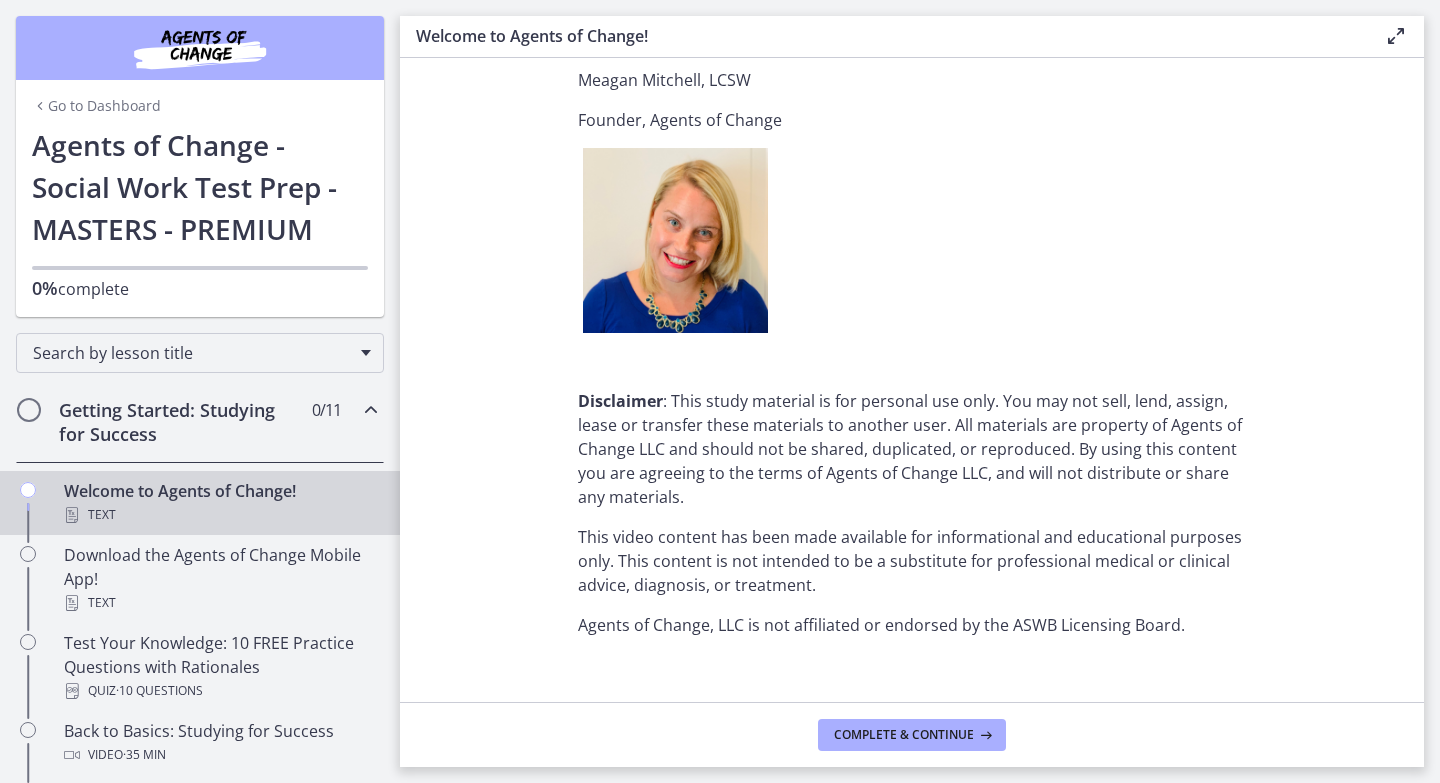 scroll, scrollTop: 2488, scrollLeft: 0, axis: vertical 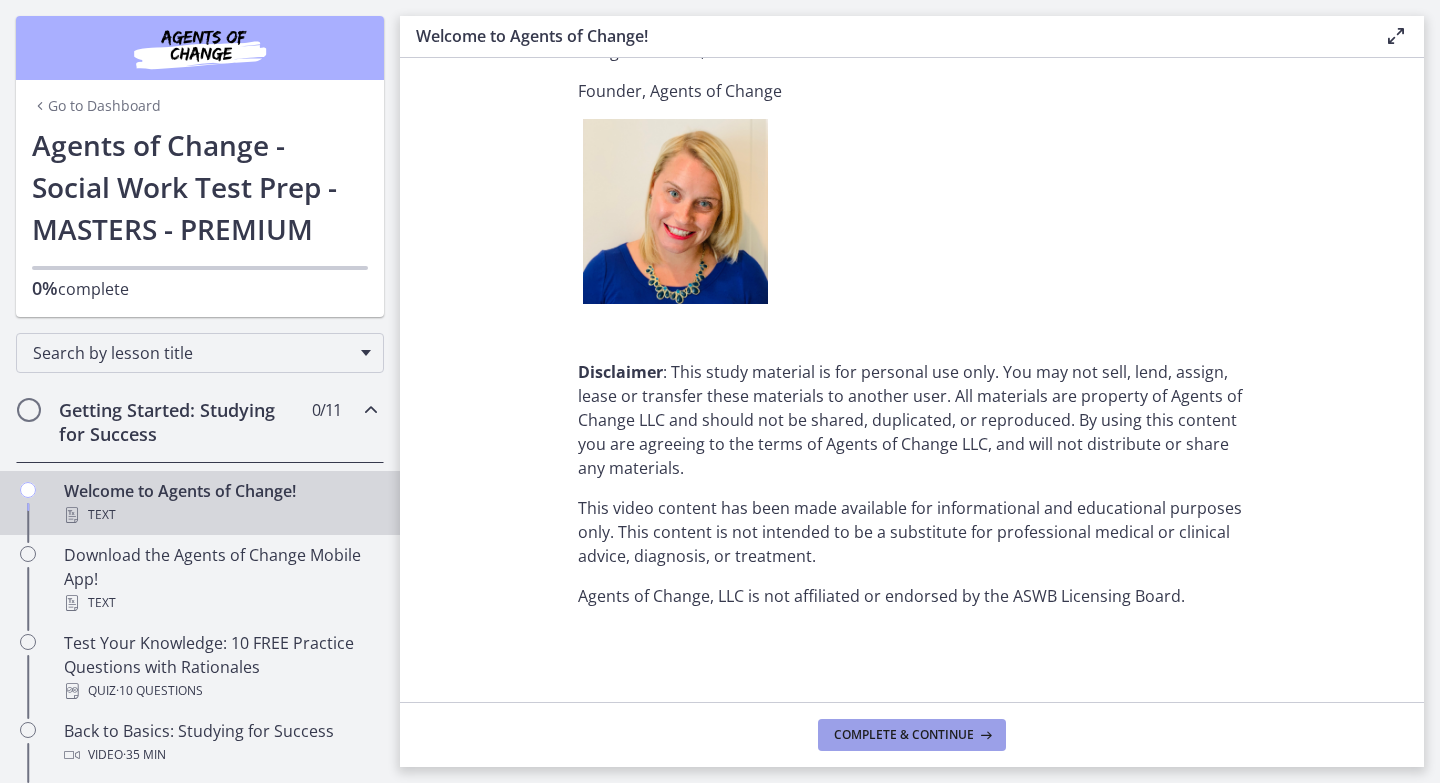click on "Complete & continue" at bounding box center [904, 735] 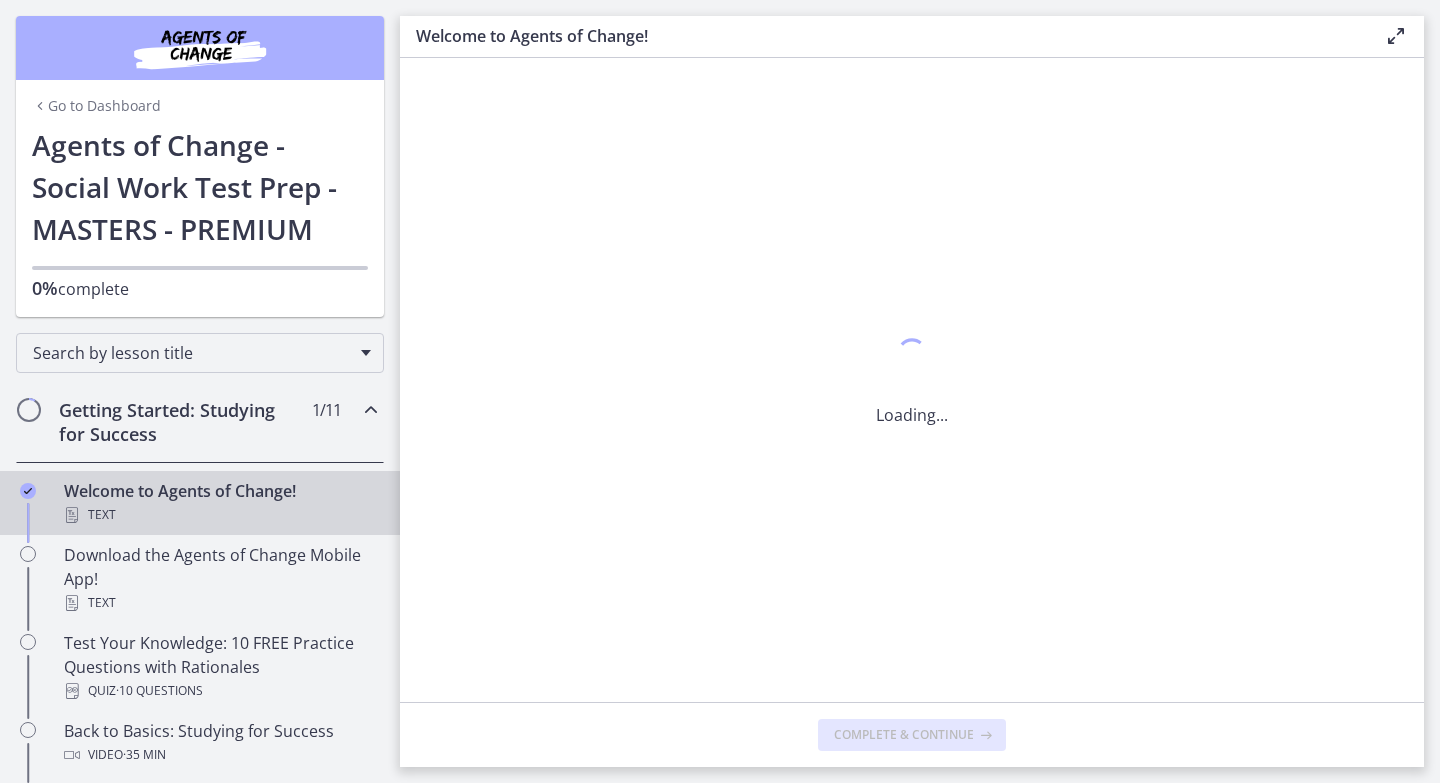 scroll, scrollTop: 0, scrollLeft: 0, axis: both 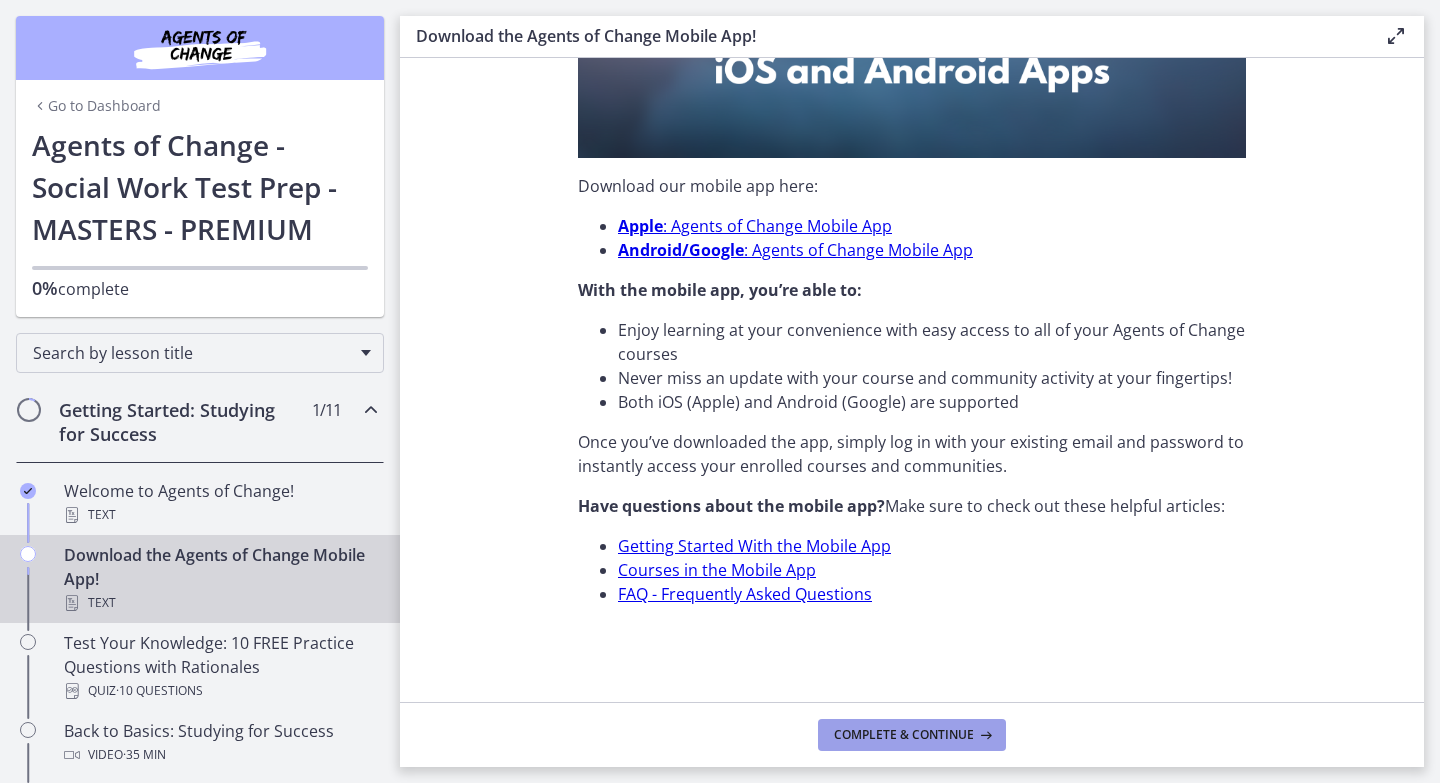 click on "Complete & continue" at bounding box center [912, 735] 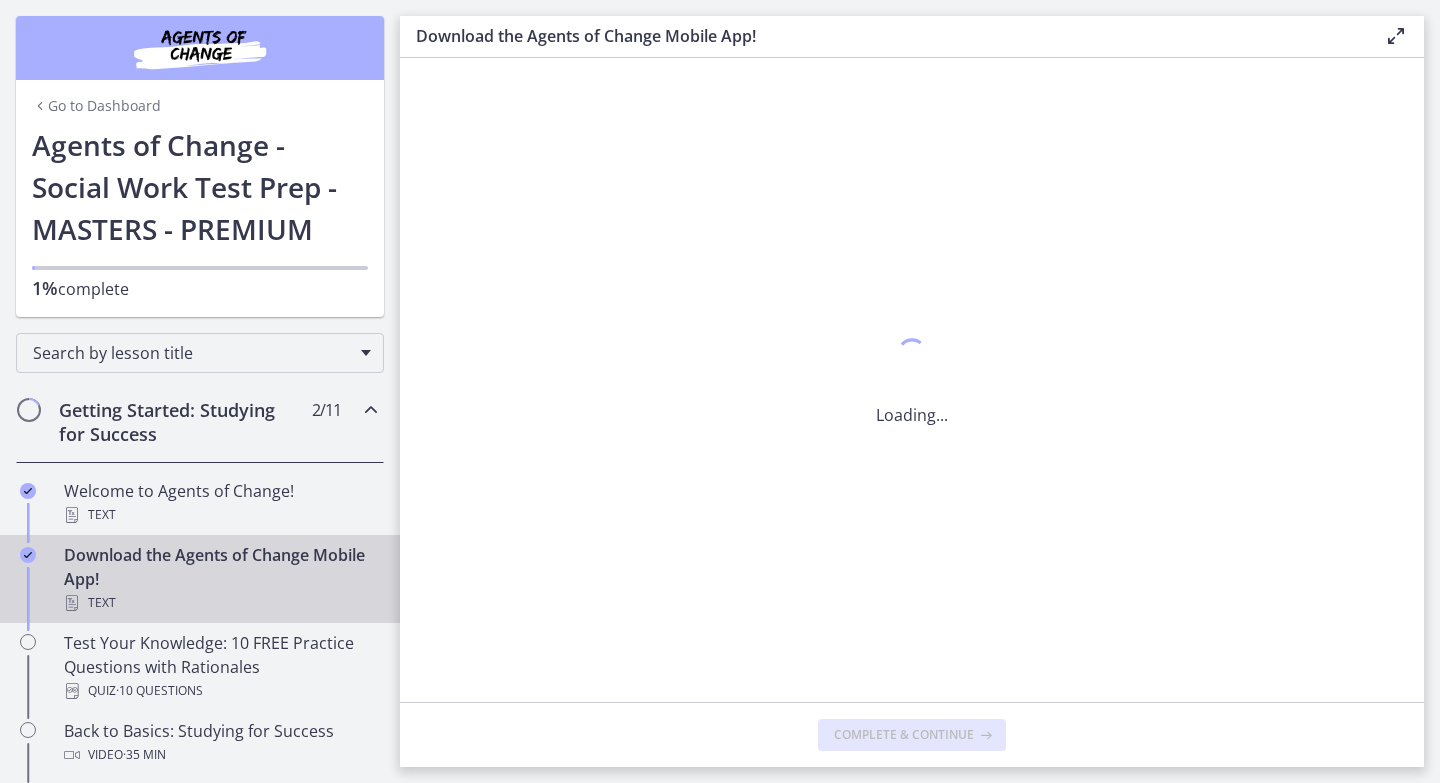 scroll, scrollTop: 0, scrollLeft: 0, axis: both 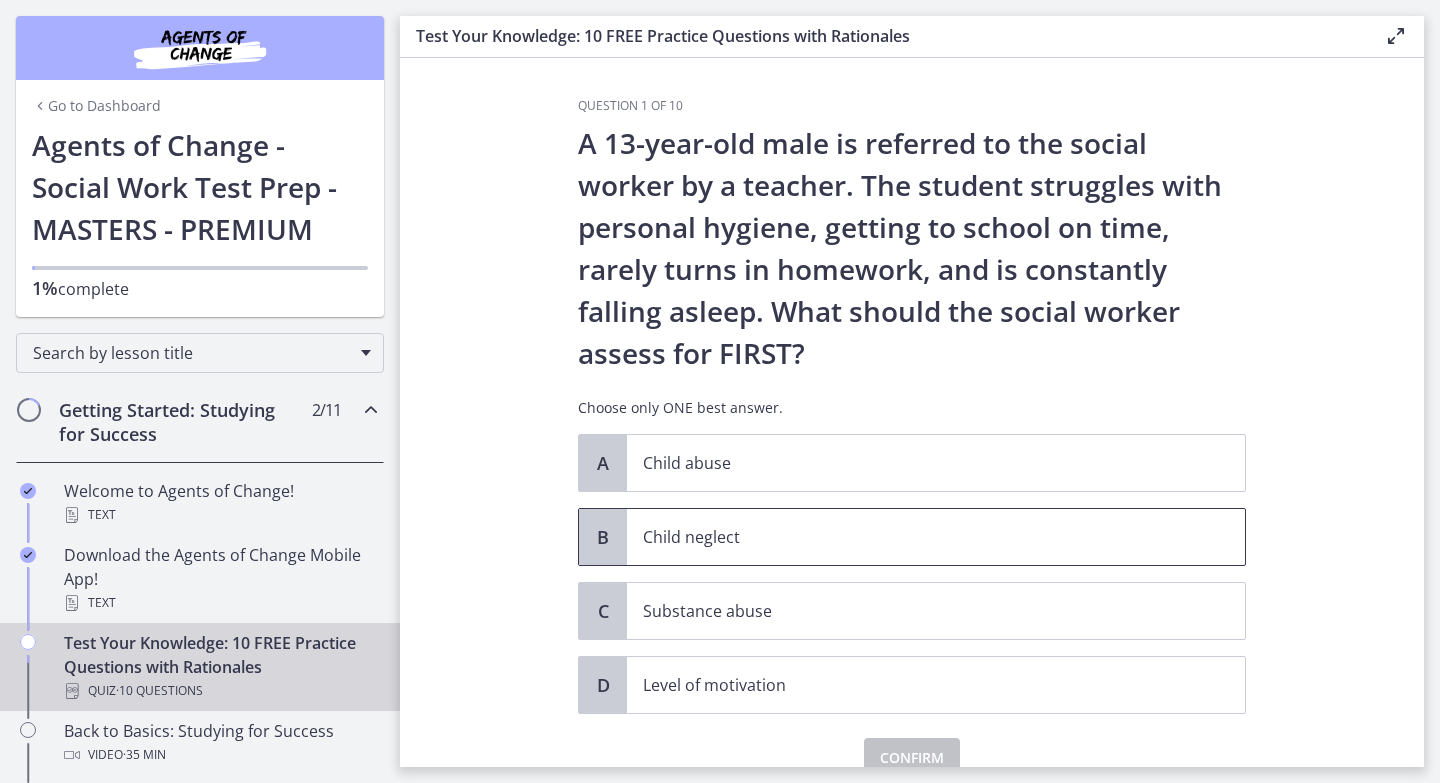 click on "Child neglect" at bounding box center (916, 537) 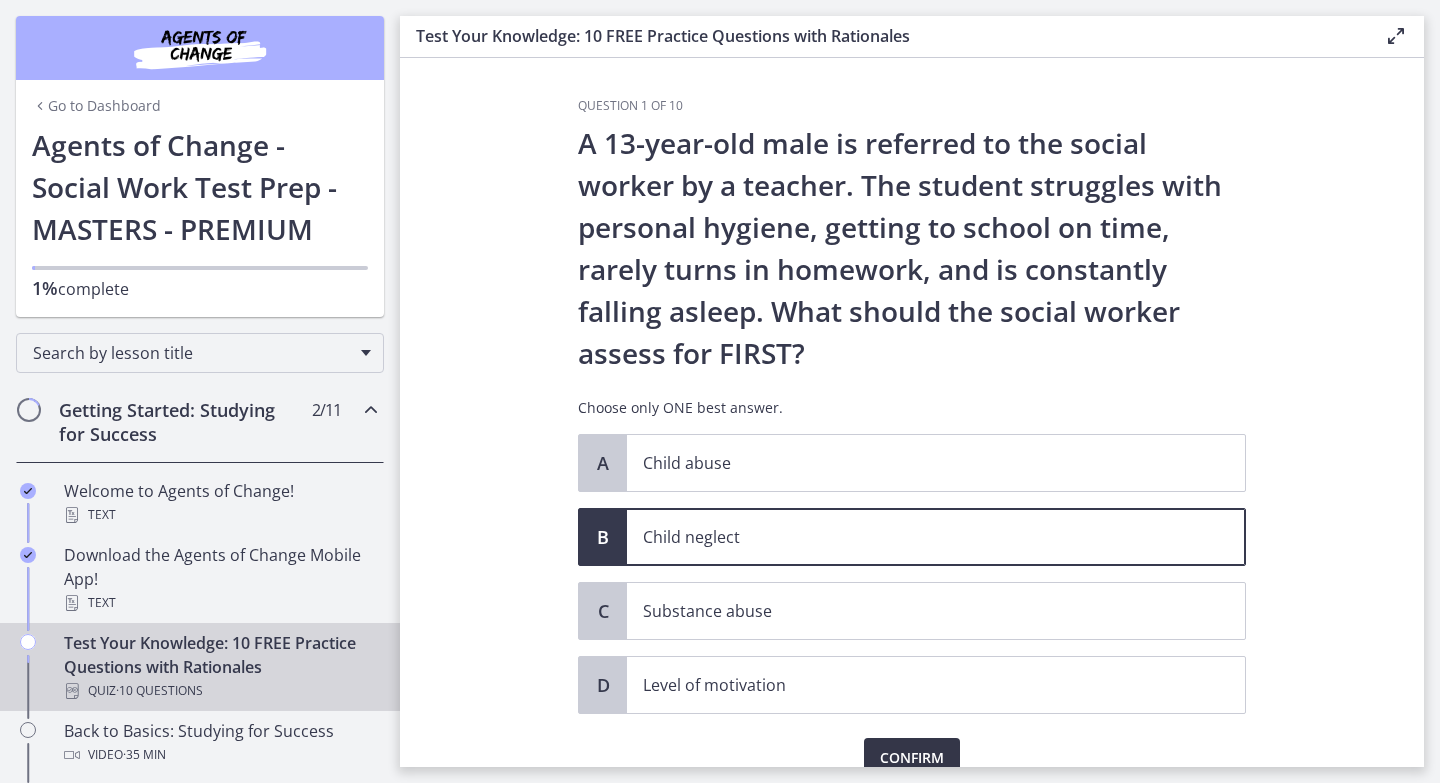 scroll, scrollTop: 91, scrollLeft: 0, axis: vertical 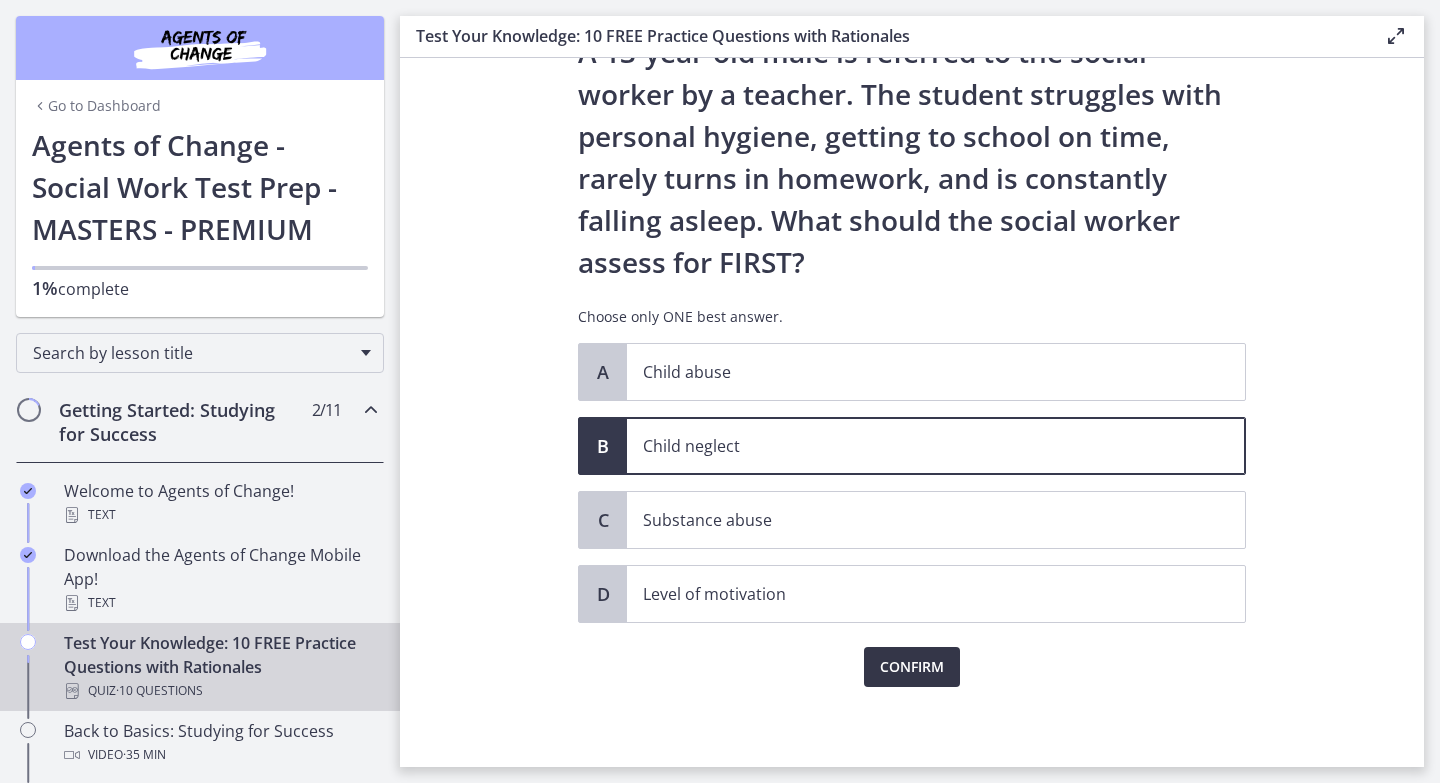 click on "Confirm" at bounding box center (912, 667) 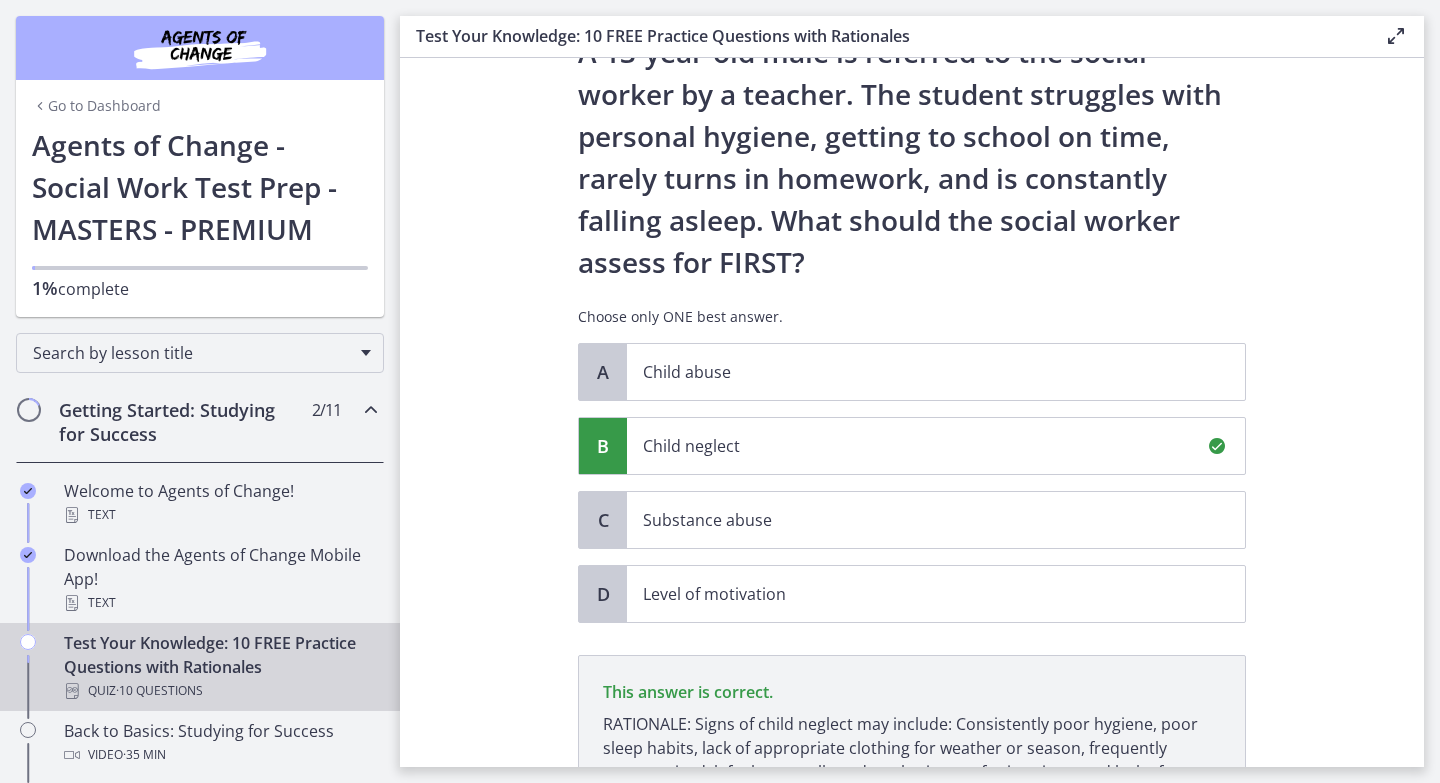 scroll, scrollTop: 325, scrollLeft: 0, axis: vertical 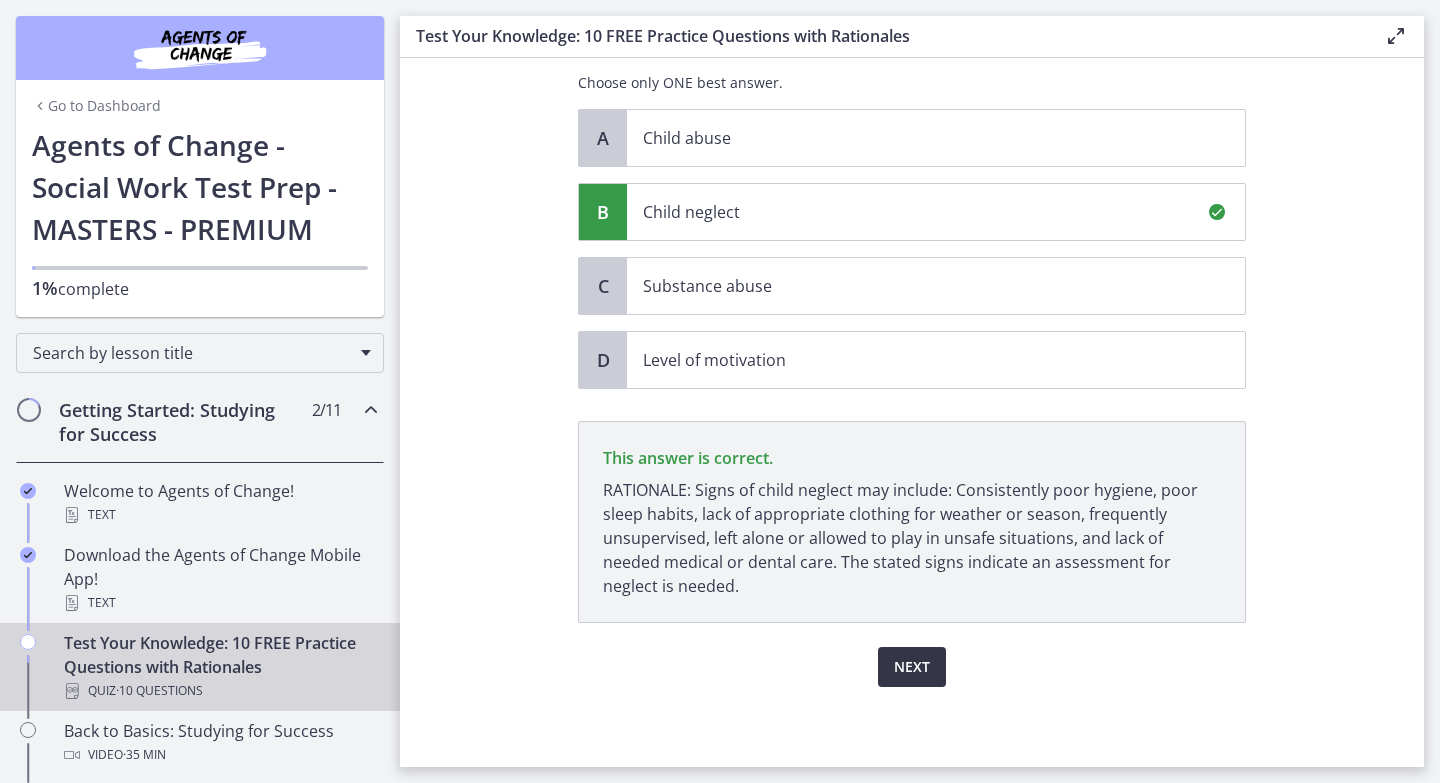 click on "Next" at bounding box center [912, 667] 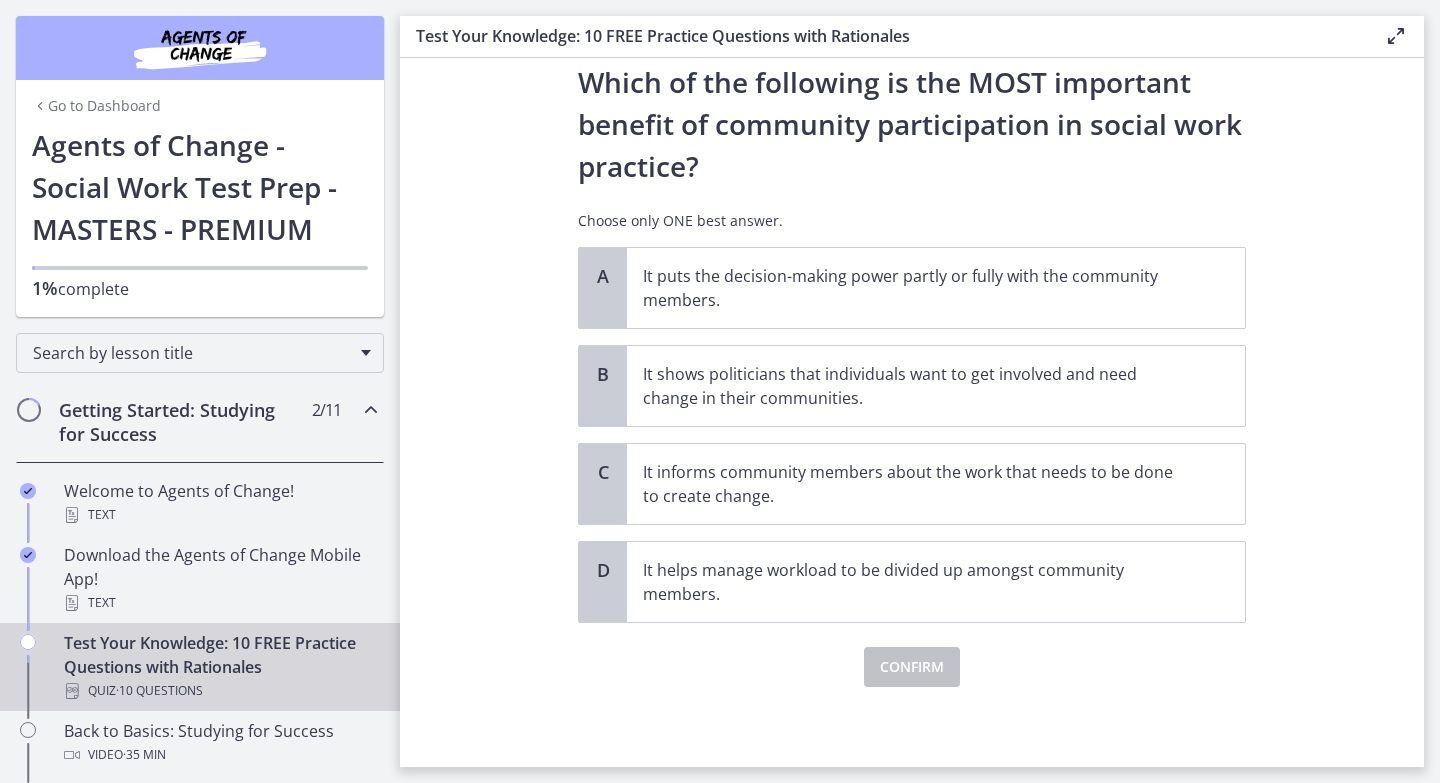 scroll, scrollTop: 0, scrollLeft: 0, axis: both 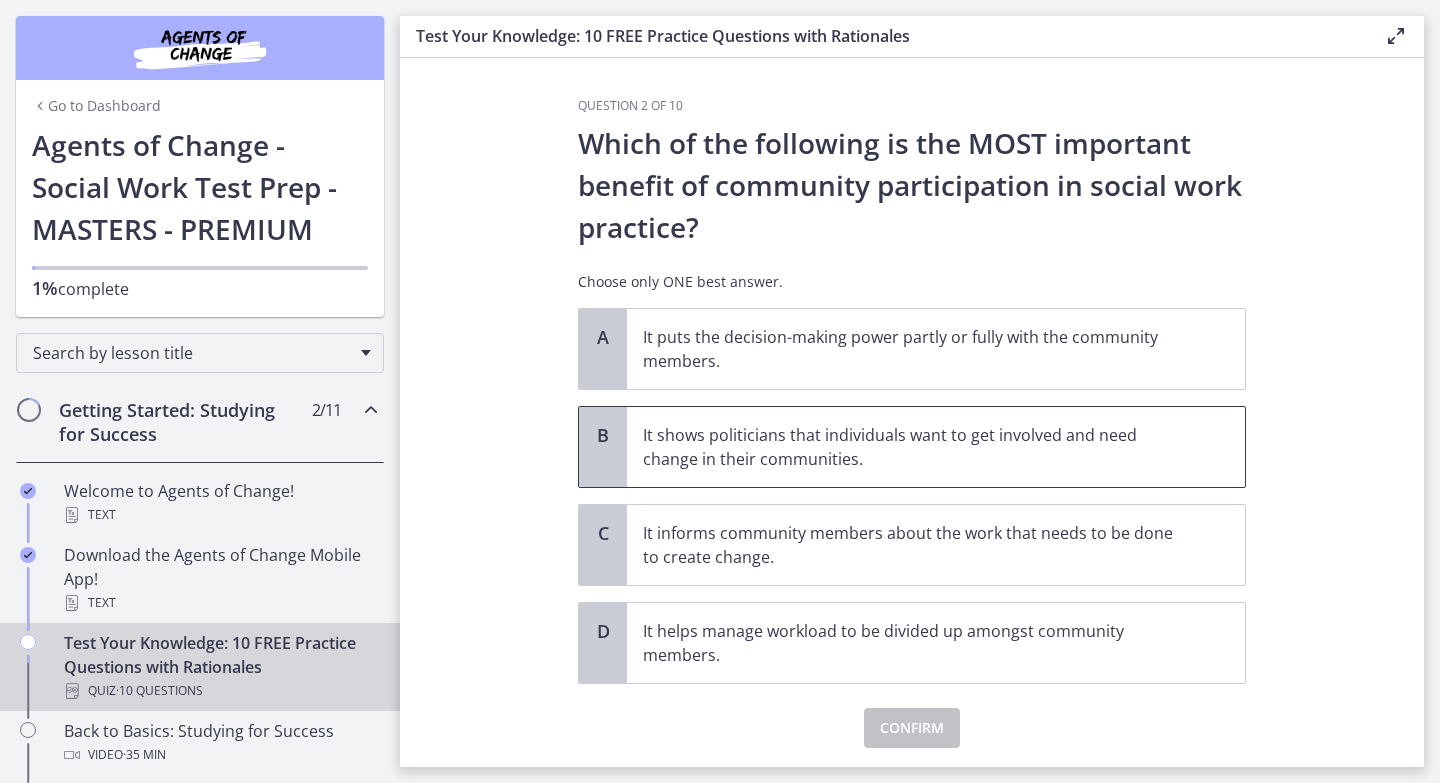 click on "It shows politicians that individuals want to get involved and need change in their communities." at bounding box center [916, 447] 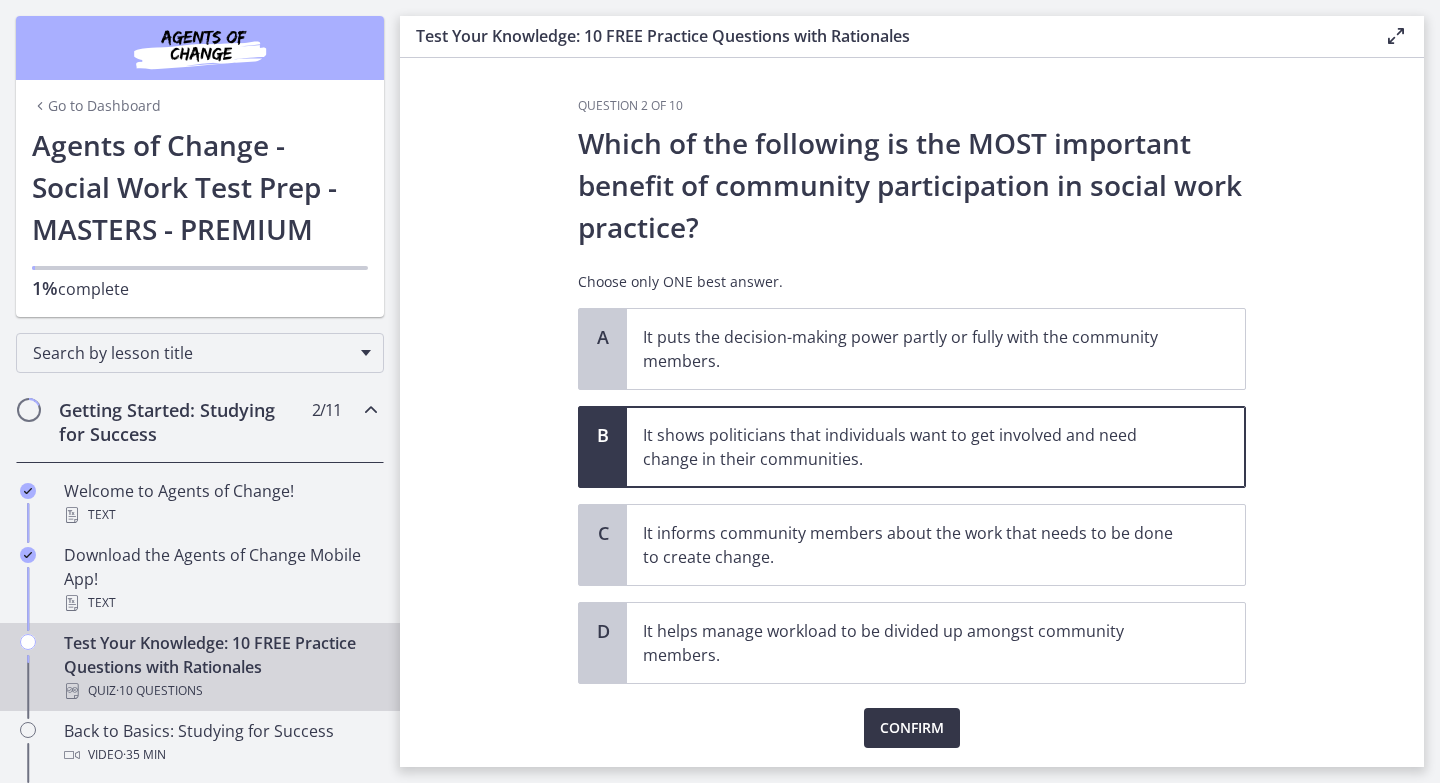 click on "Confirm" at bounding box center [912, 728] 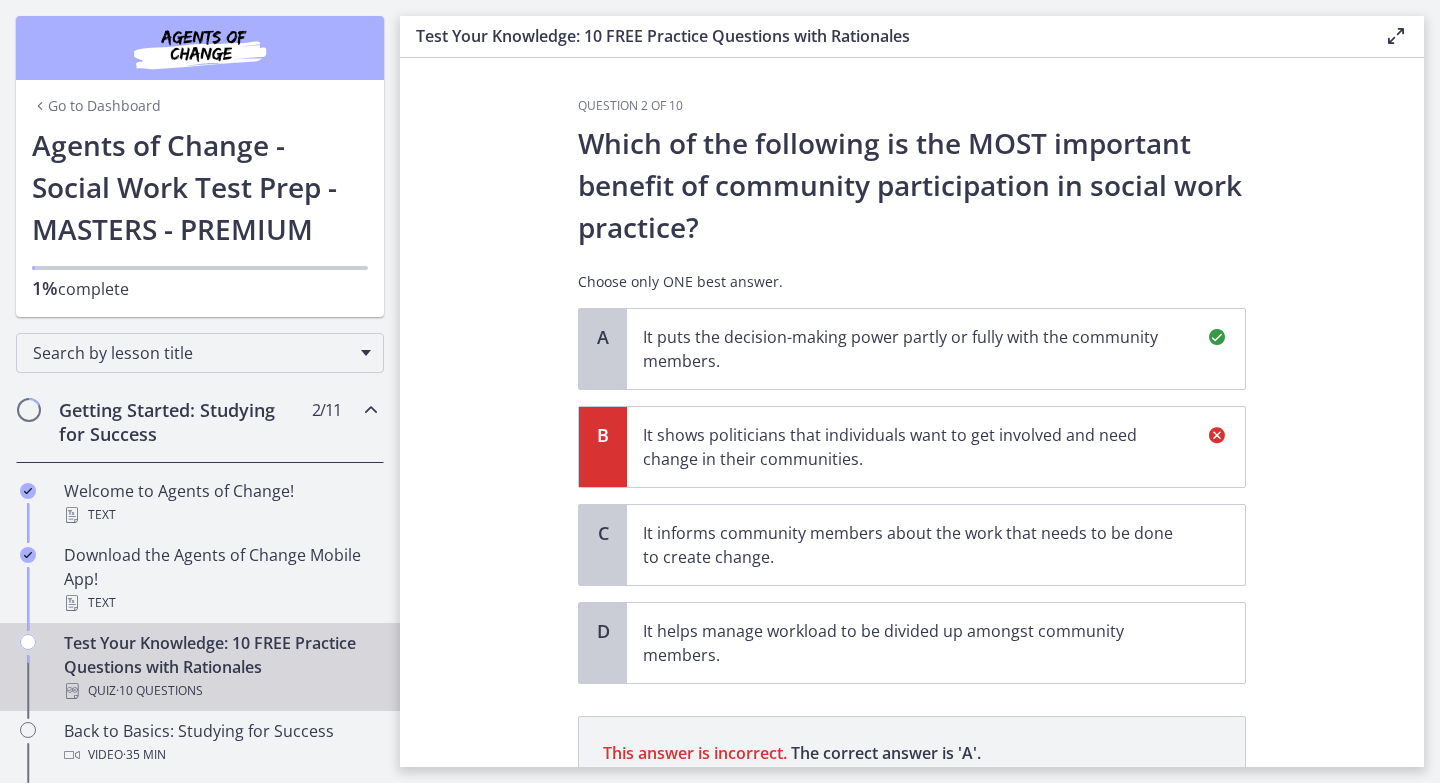 scroll, scrollTop: 271, scrollLeft: 0, axis: vertical 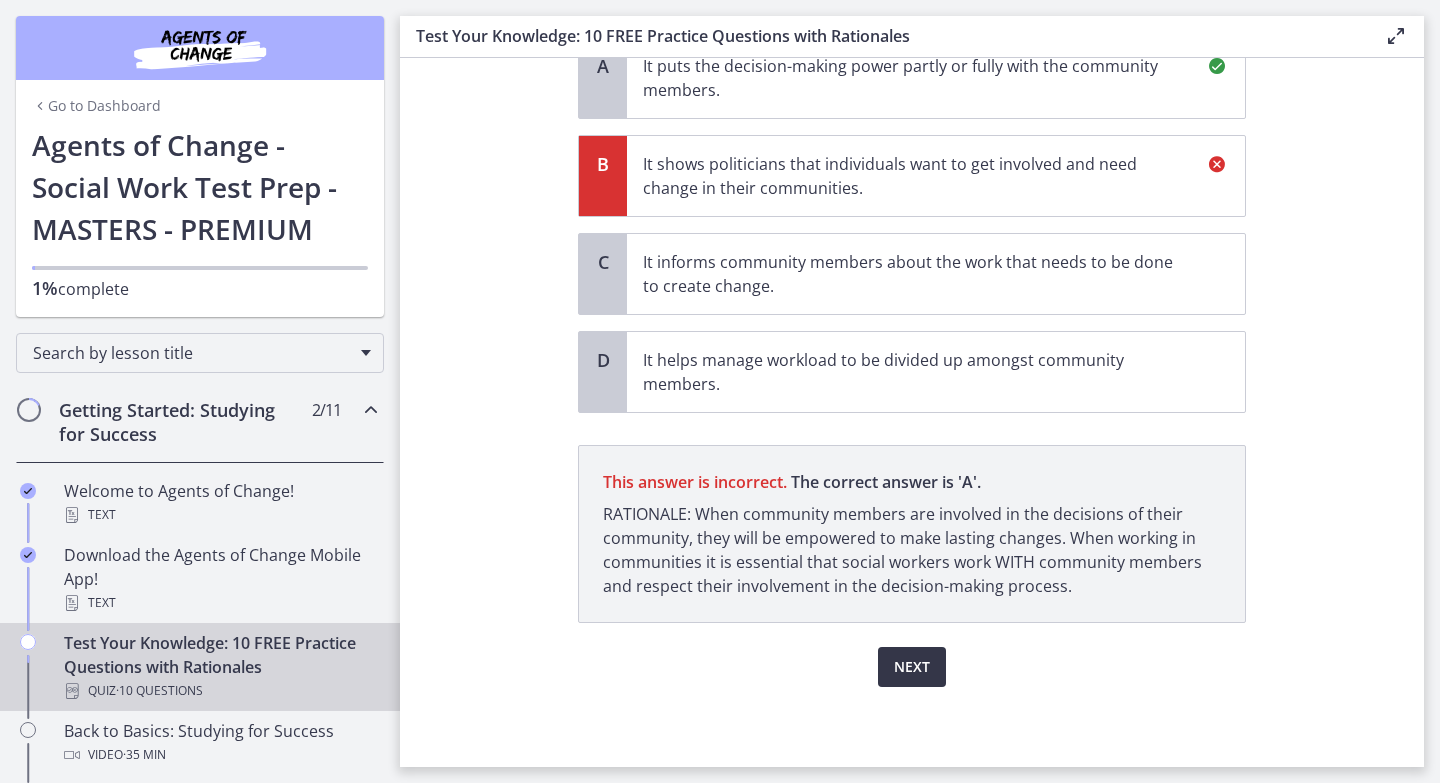 click on "Next" at bounding box center [912, 667] 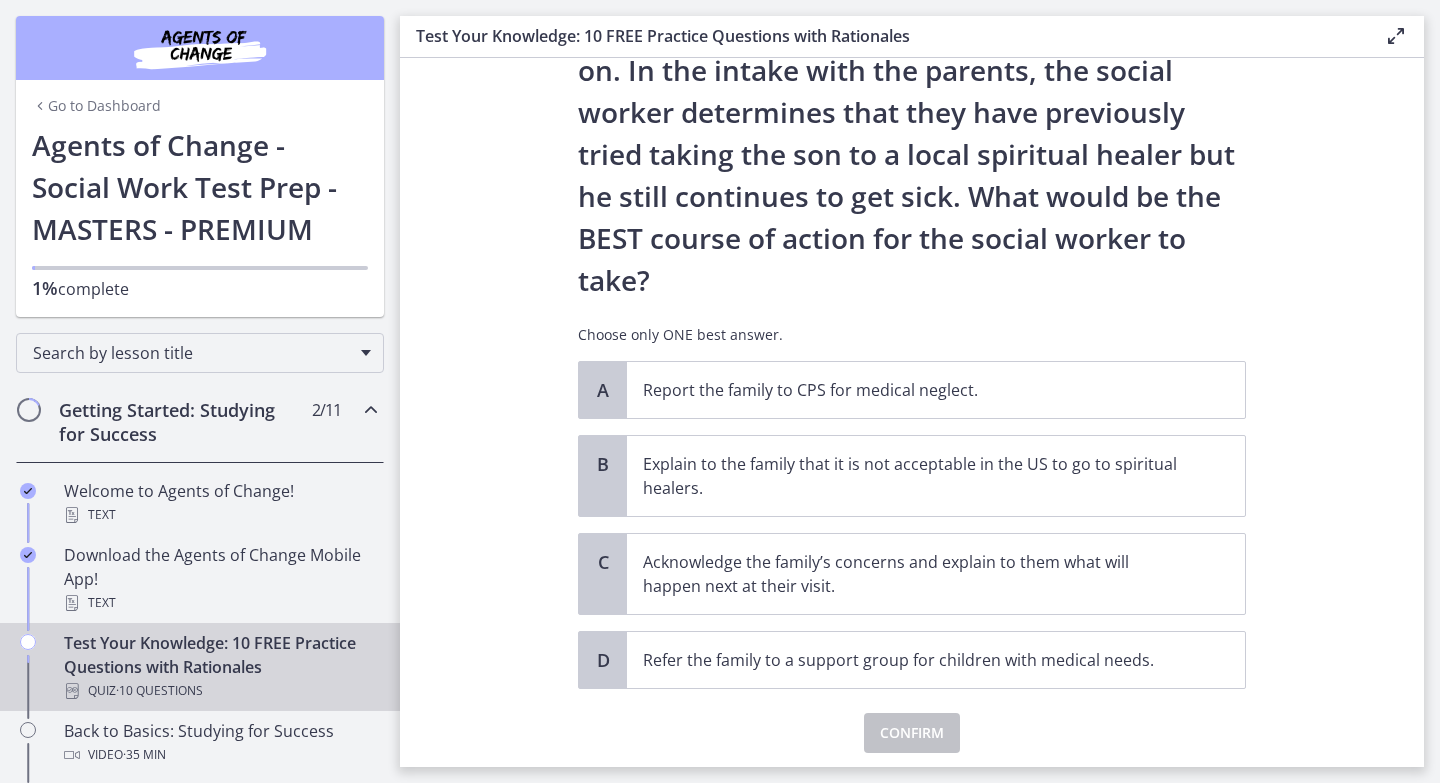 scroll, scrollTop: 284, scrollLeft: 0, axis: vertical 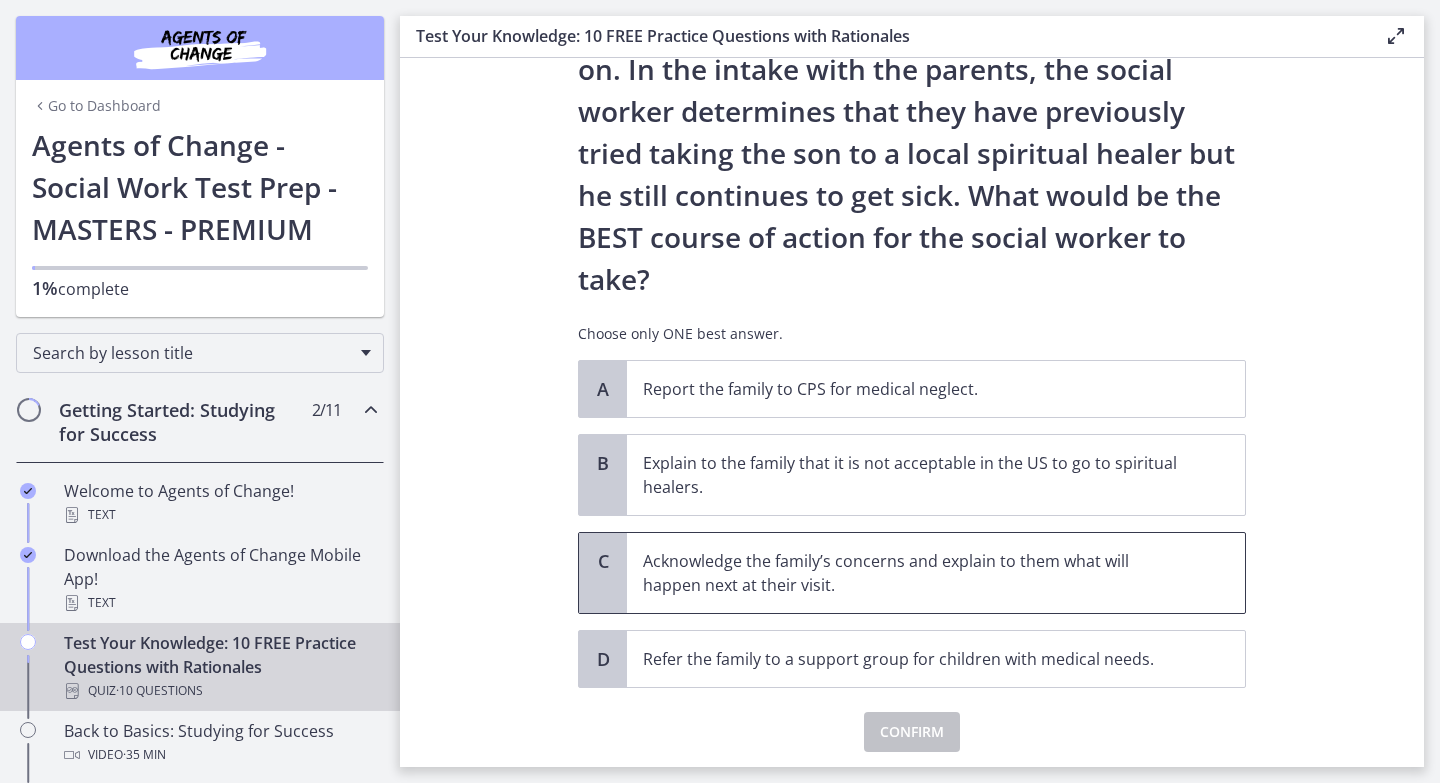 click on "Acknowledge the family’s concerns and explain to them what will happen next at their visit." at bounding box center [916, 573] 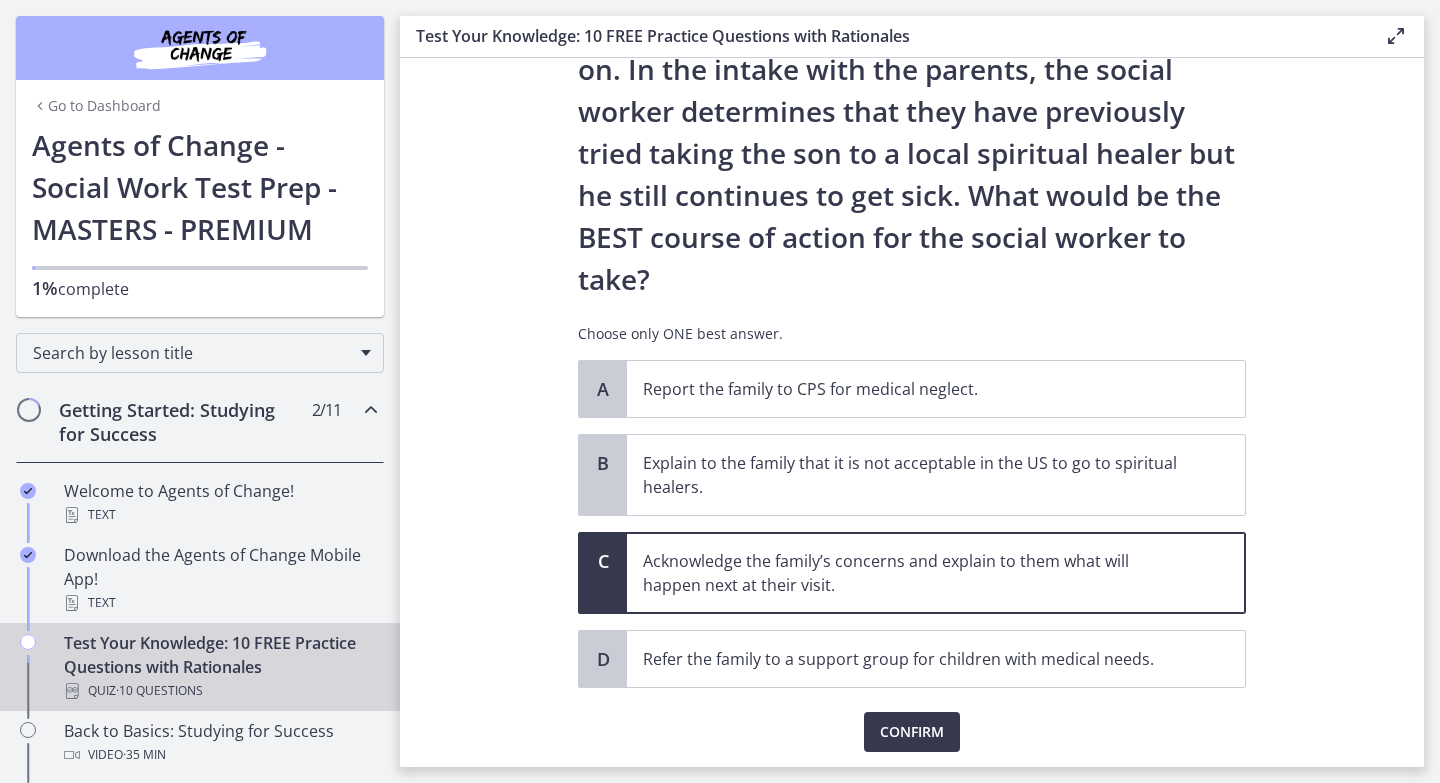 scroll, scrollTop: 349, scrollLeft: 0, axis: vertical 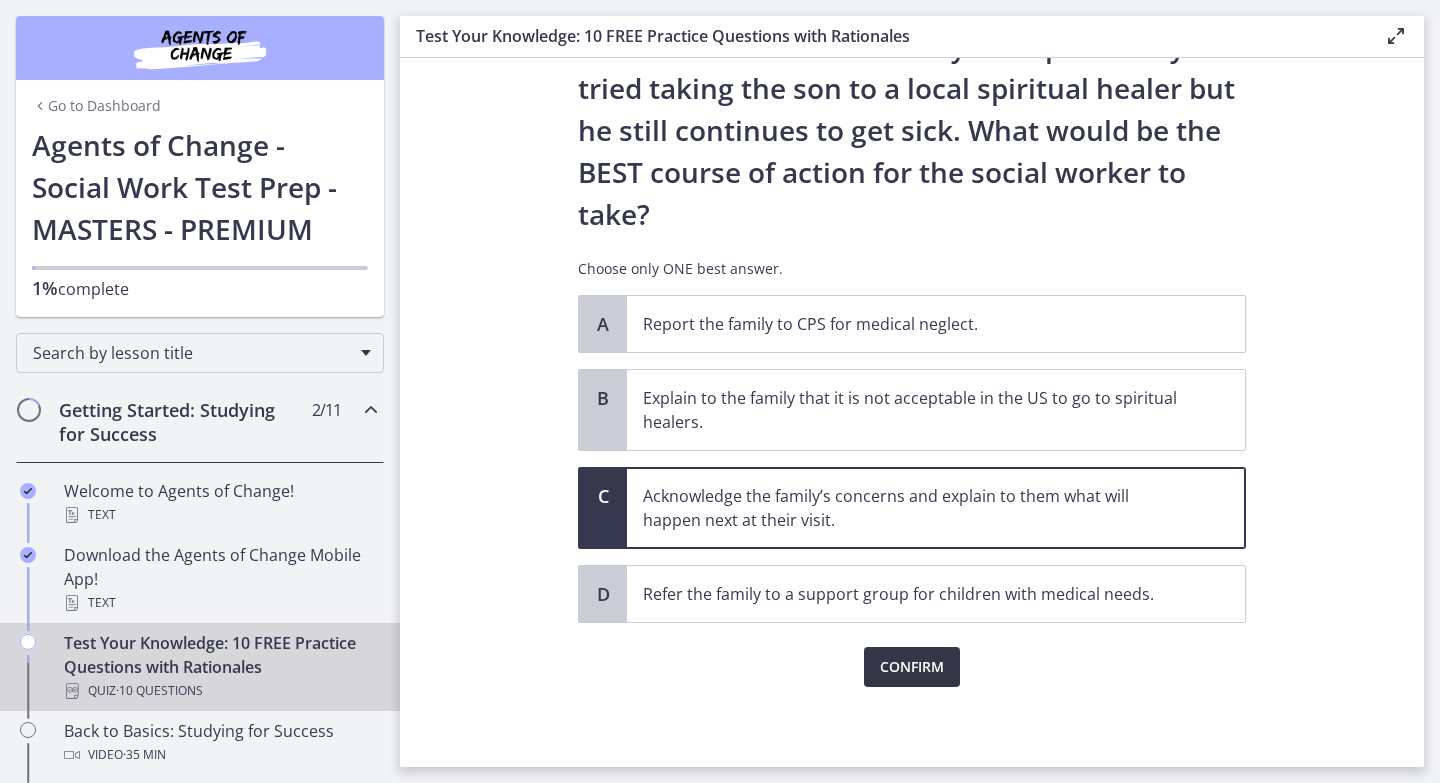 click on "Confirm" at bounding box center [912, 667] 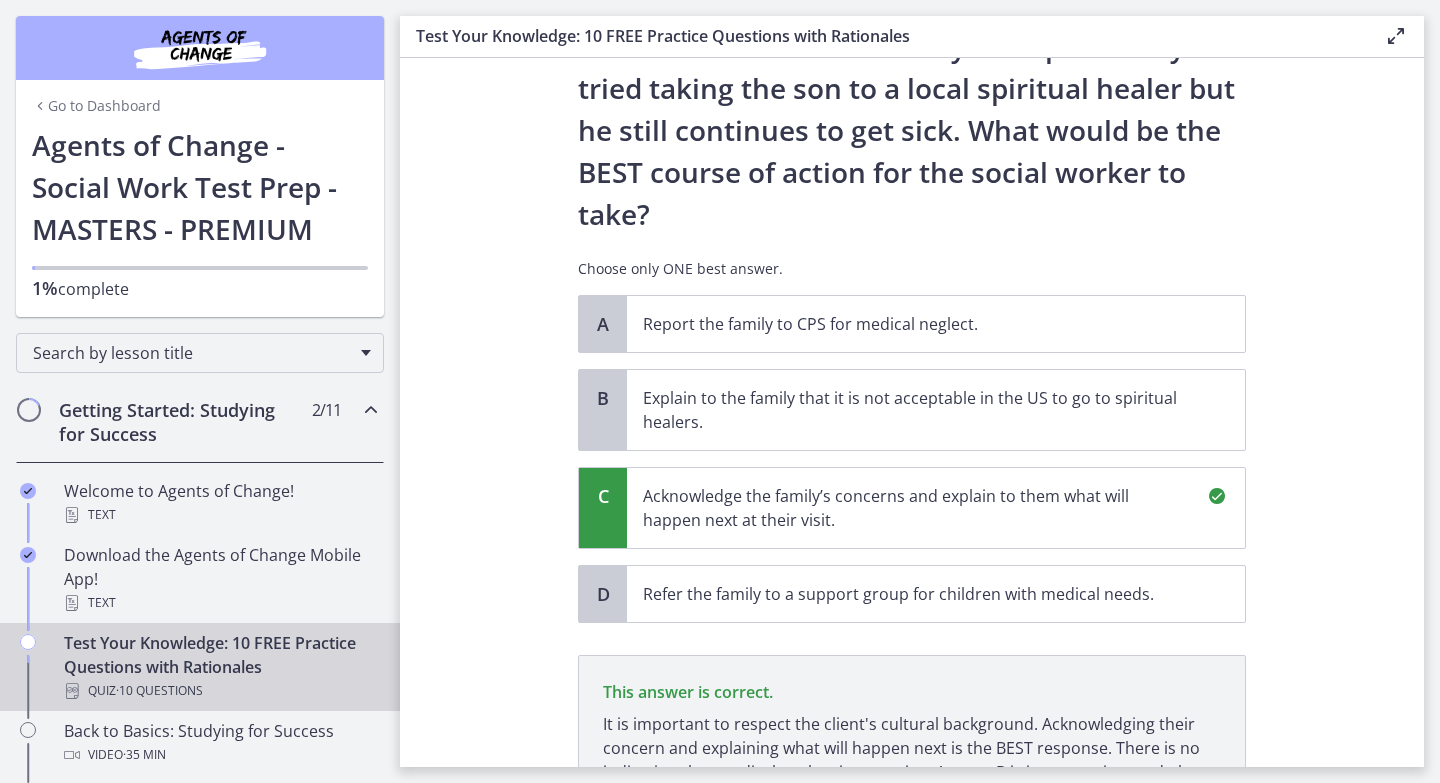 scroll, scrollTop: 583, scrollLeft: 0, axis: vertical 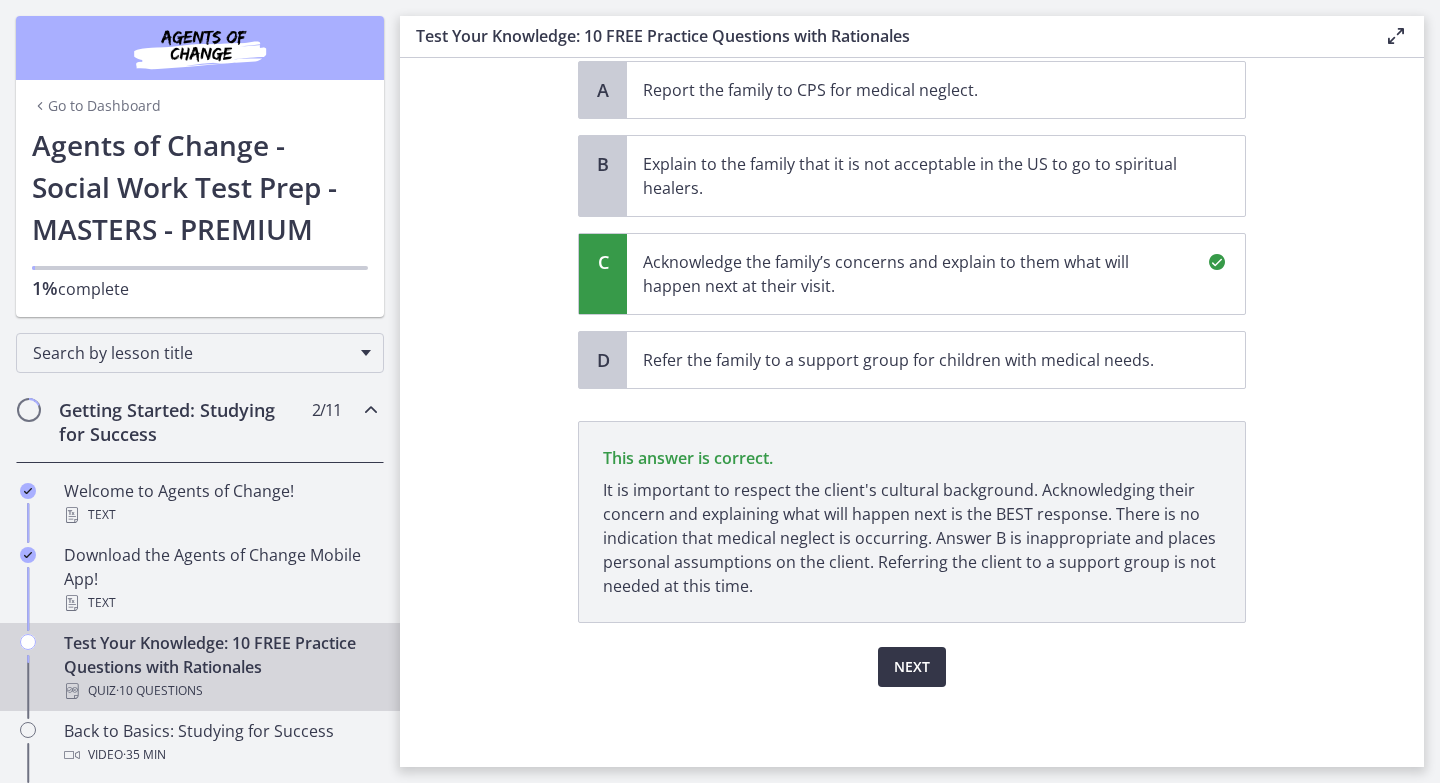 click on "Next" at bounding box center [912, 667] 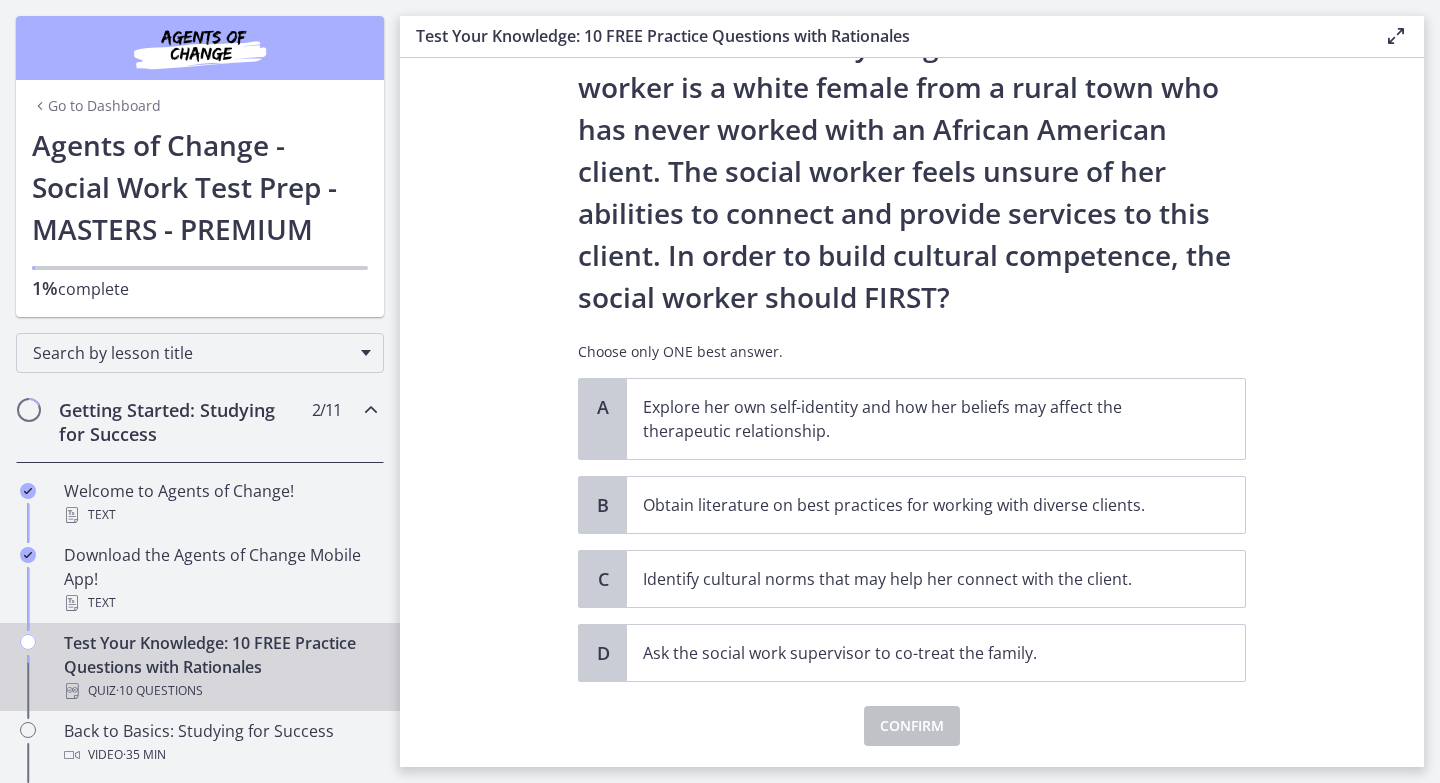 scroll, scrollTop: 197, scrollLeft: 0, axis: vertical 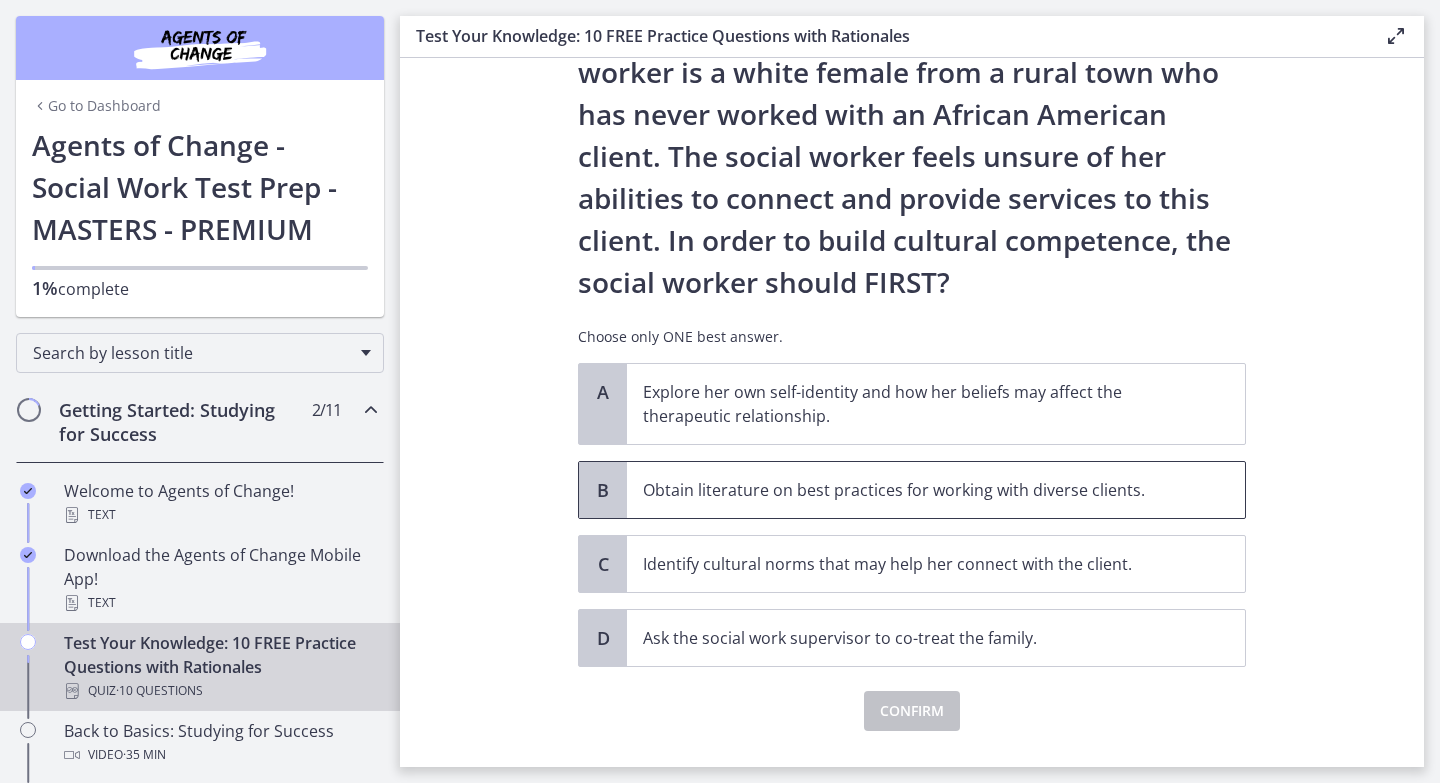 click on "Obtain literature on best practices for working with diverse clients." at bounding box center (936, 490) 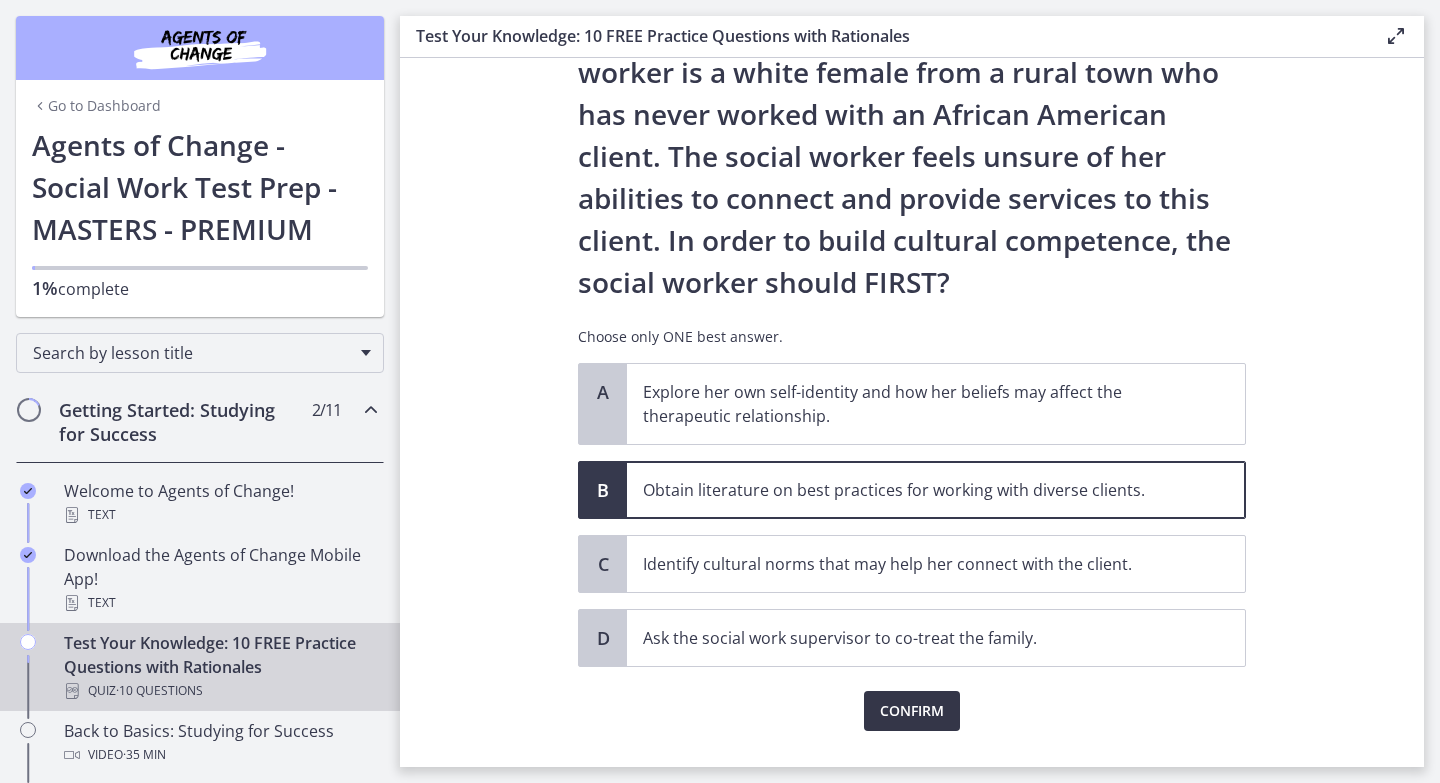 click on "Confirm" at bounding box center [912, 711] 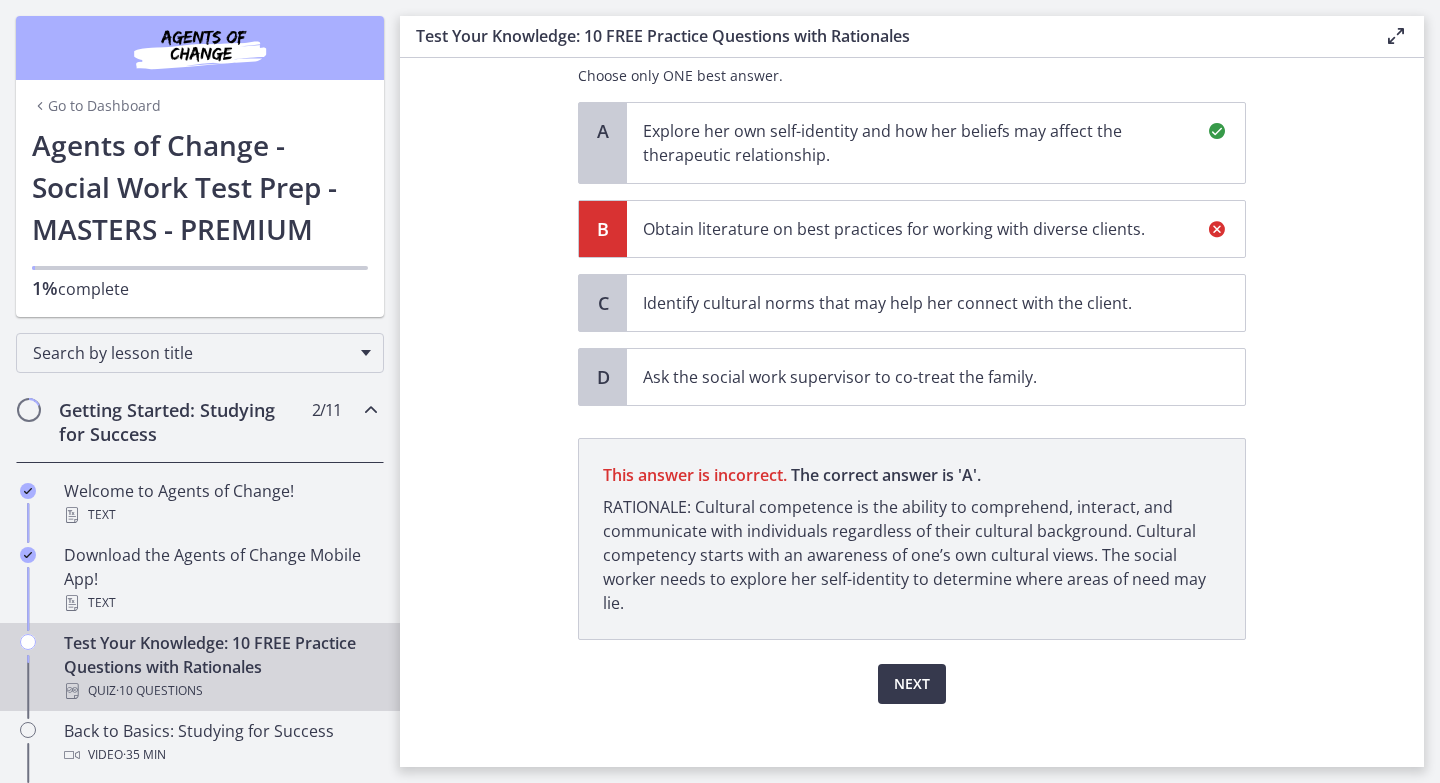 scroll, scrollTop: 475, scrollLeft: 0, axis: vertical 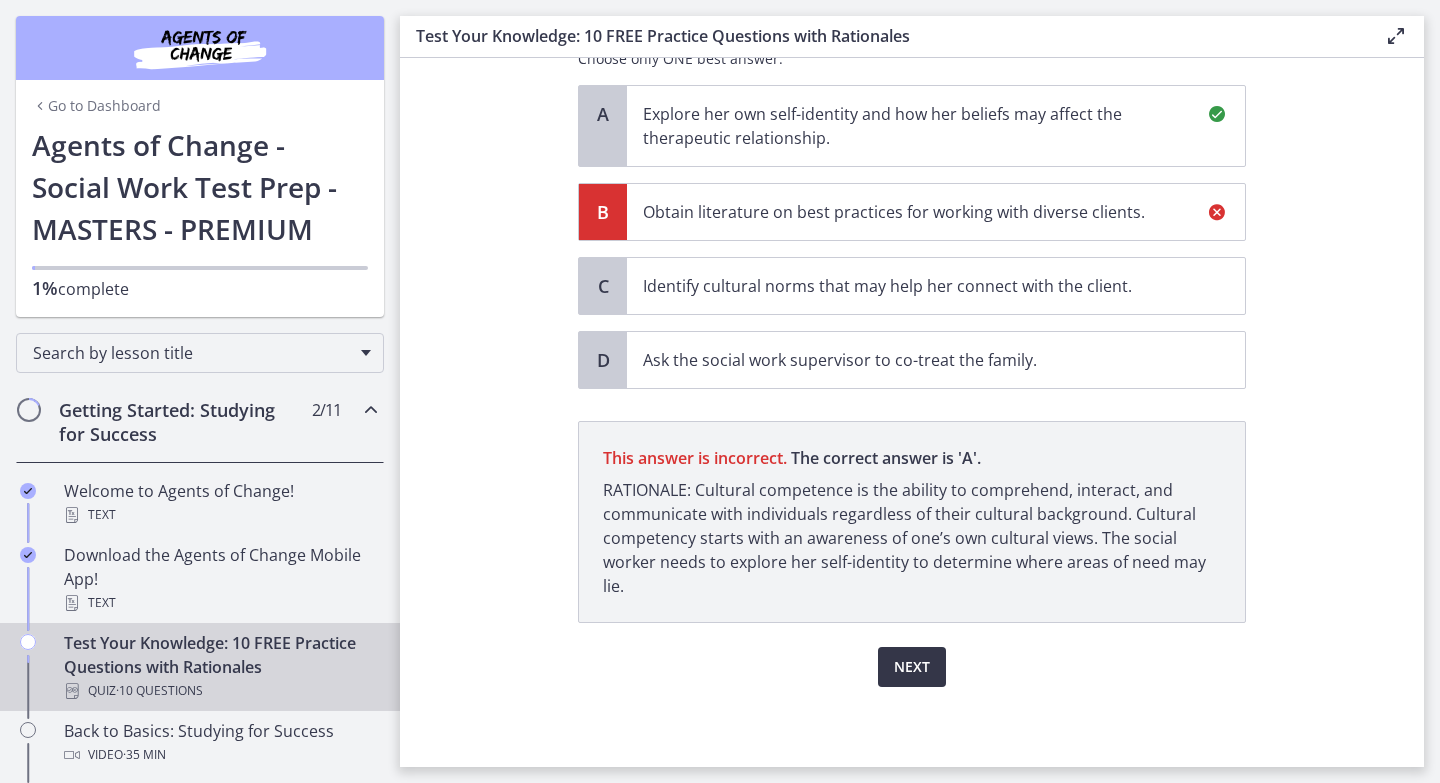 click on "Next" at bounding box center [912, 667] 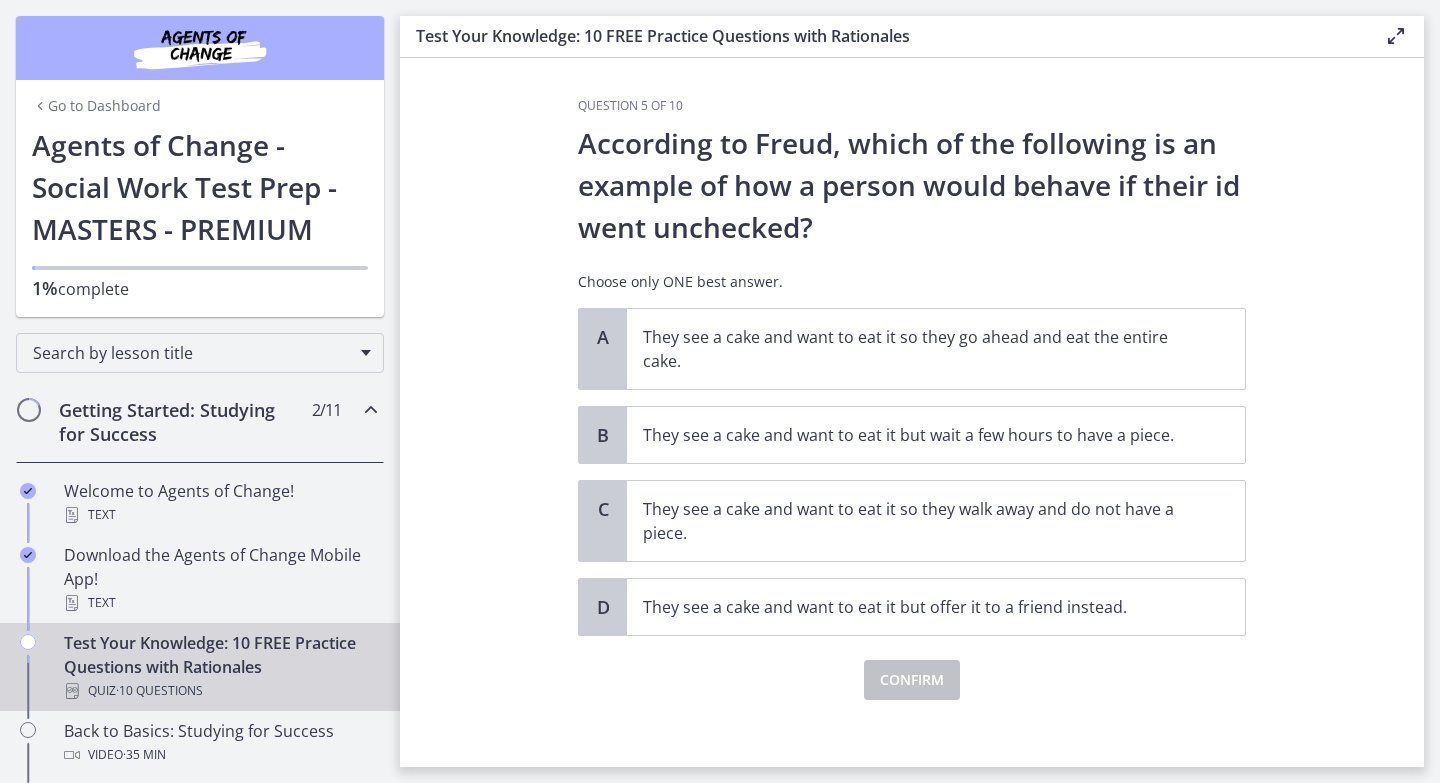 scroll, scrollTop: 13, scrollLeft: 0, axis: vertical 